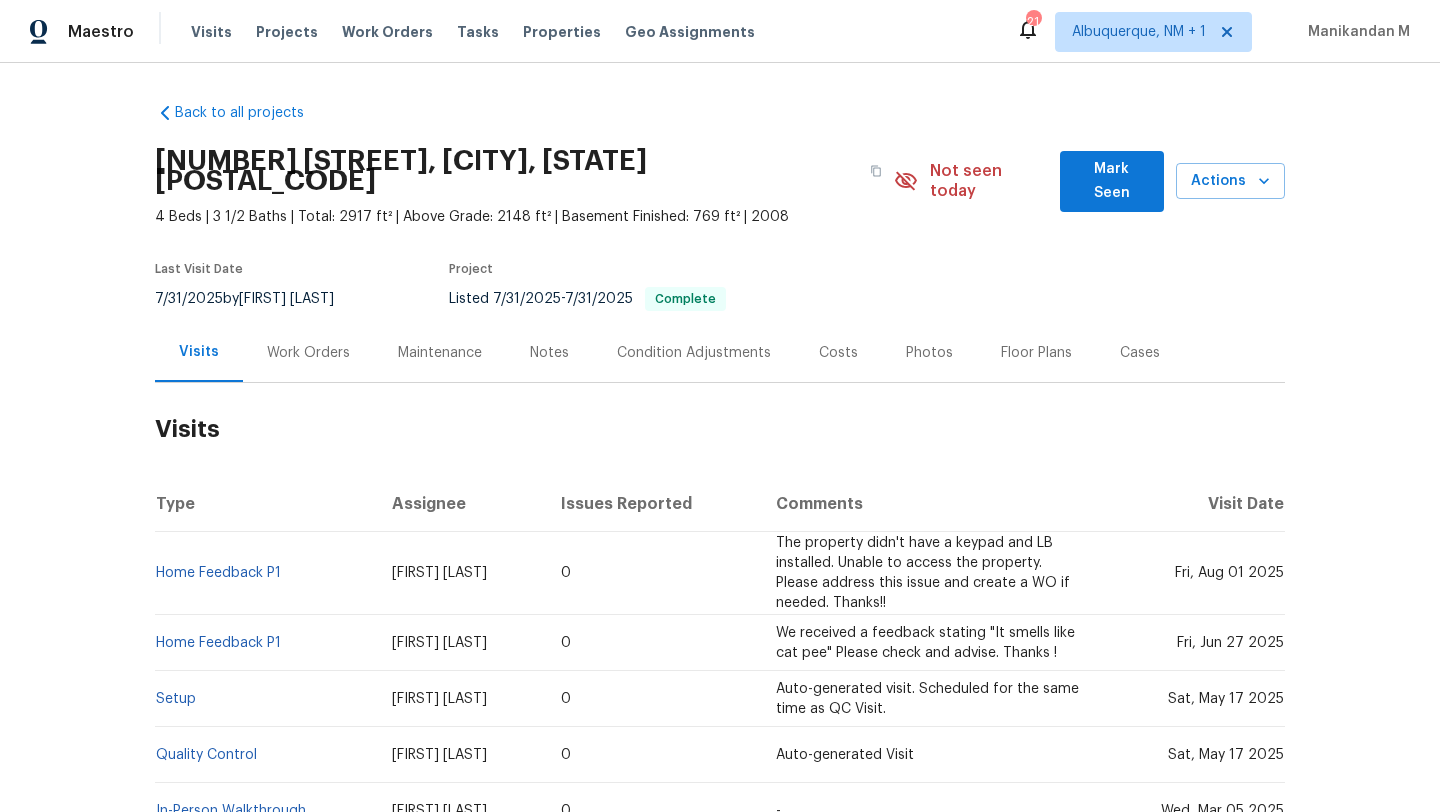scroll, scrollTop: 0, scrollLeft: 0, axis: both 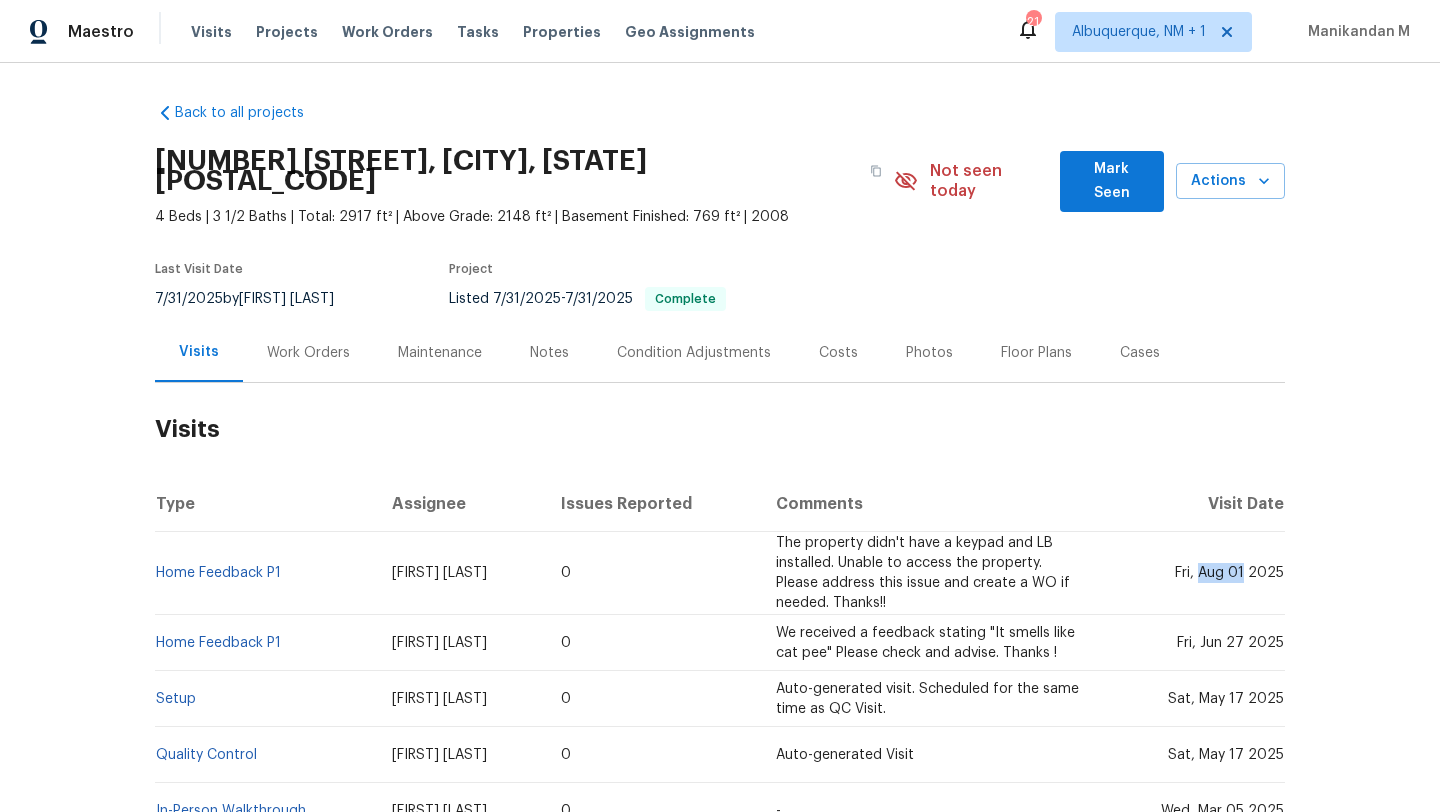 drag, startPoint x: 1196, startPoint y: 557, endPoint x: 1241, endPoint y: 555, distance: 45.044422 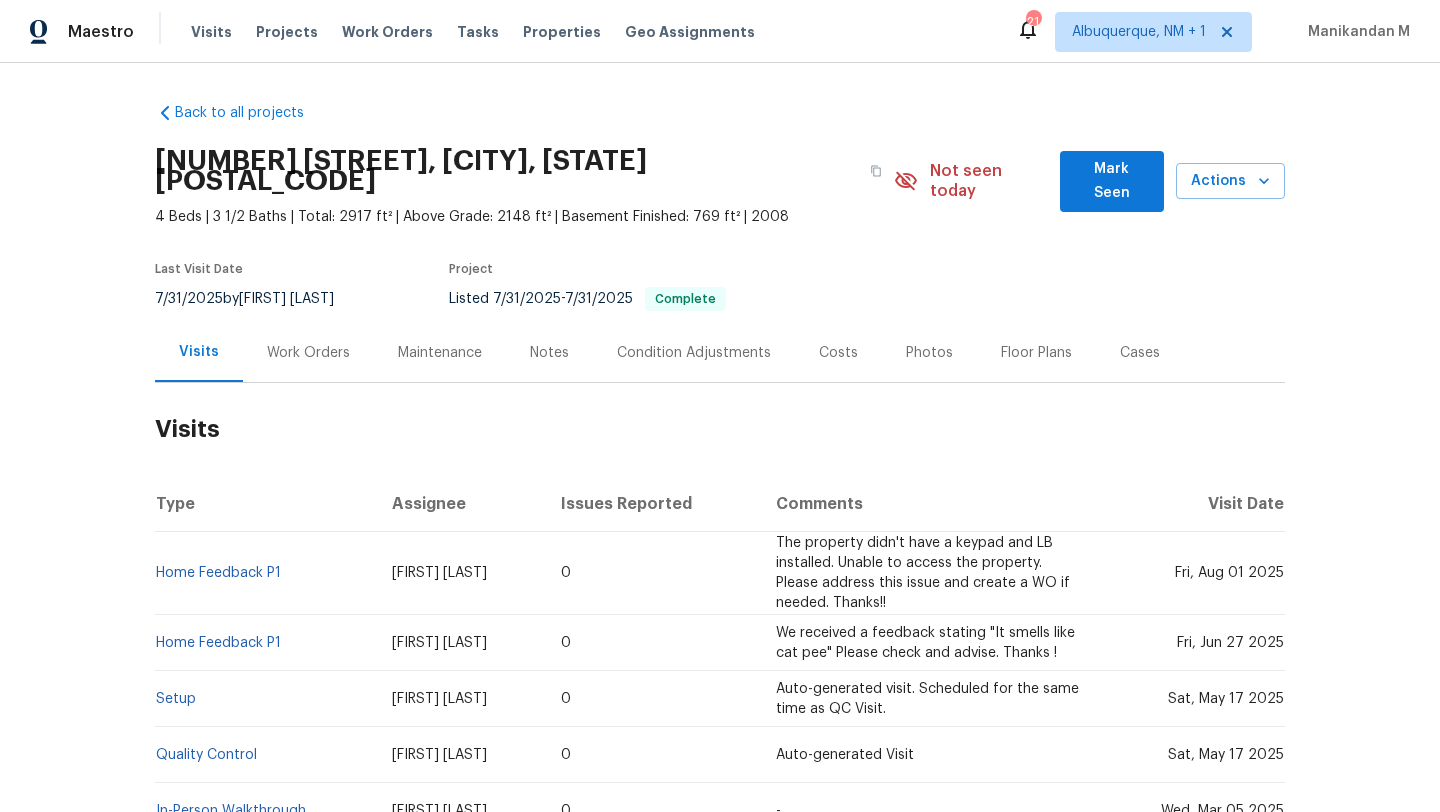 click on "Work Orders" at bounding box center (308, 352) 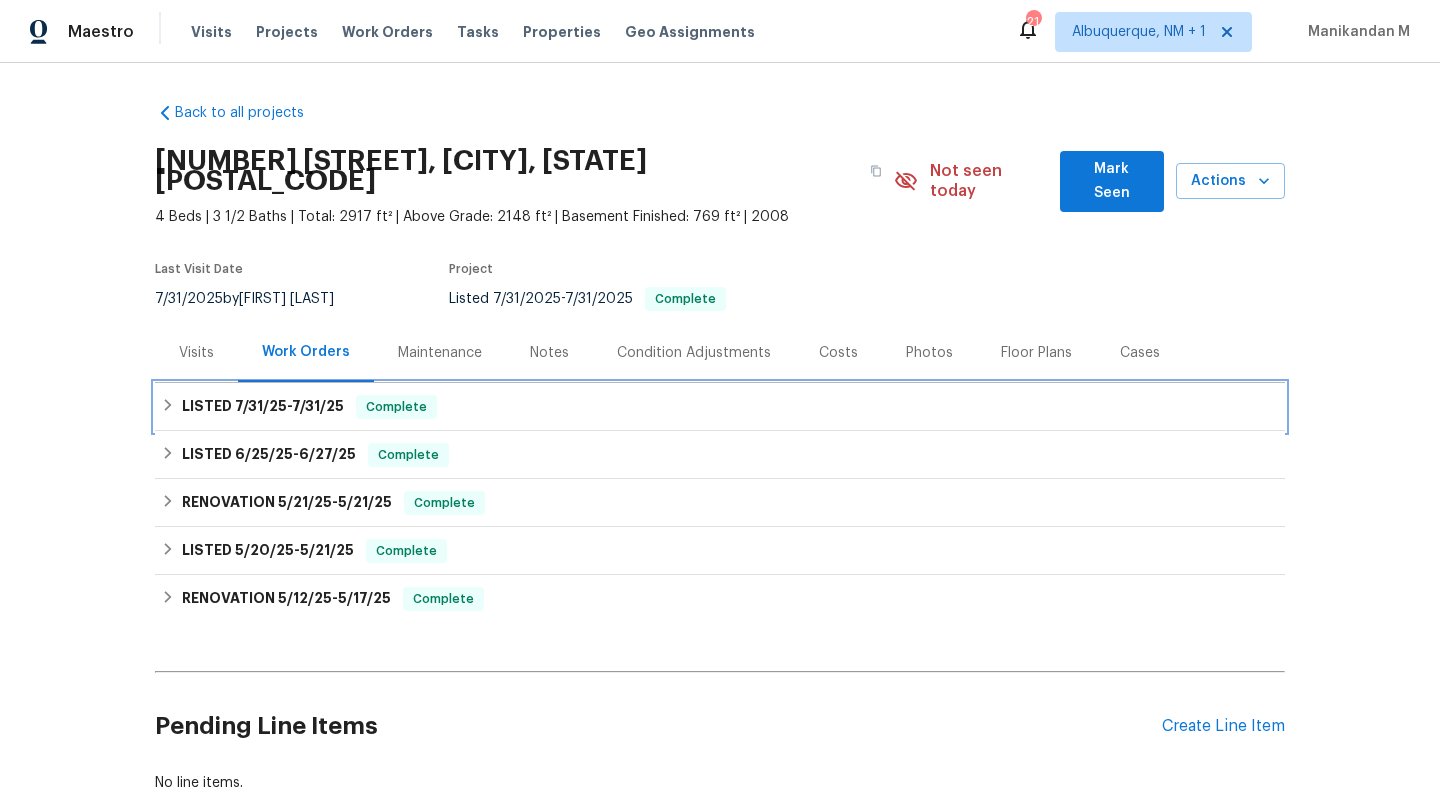click on "7/31/25" at bounding box center (261, 406) 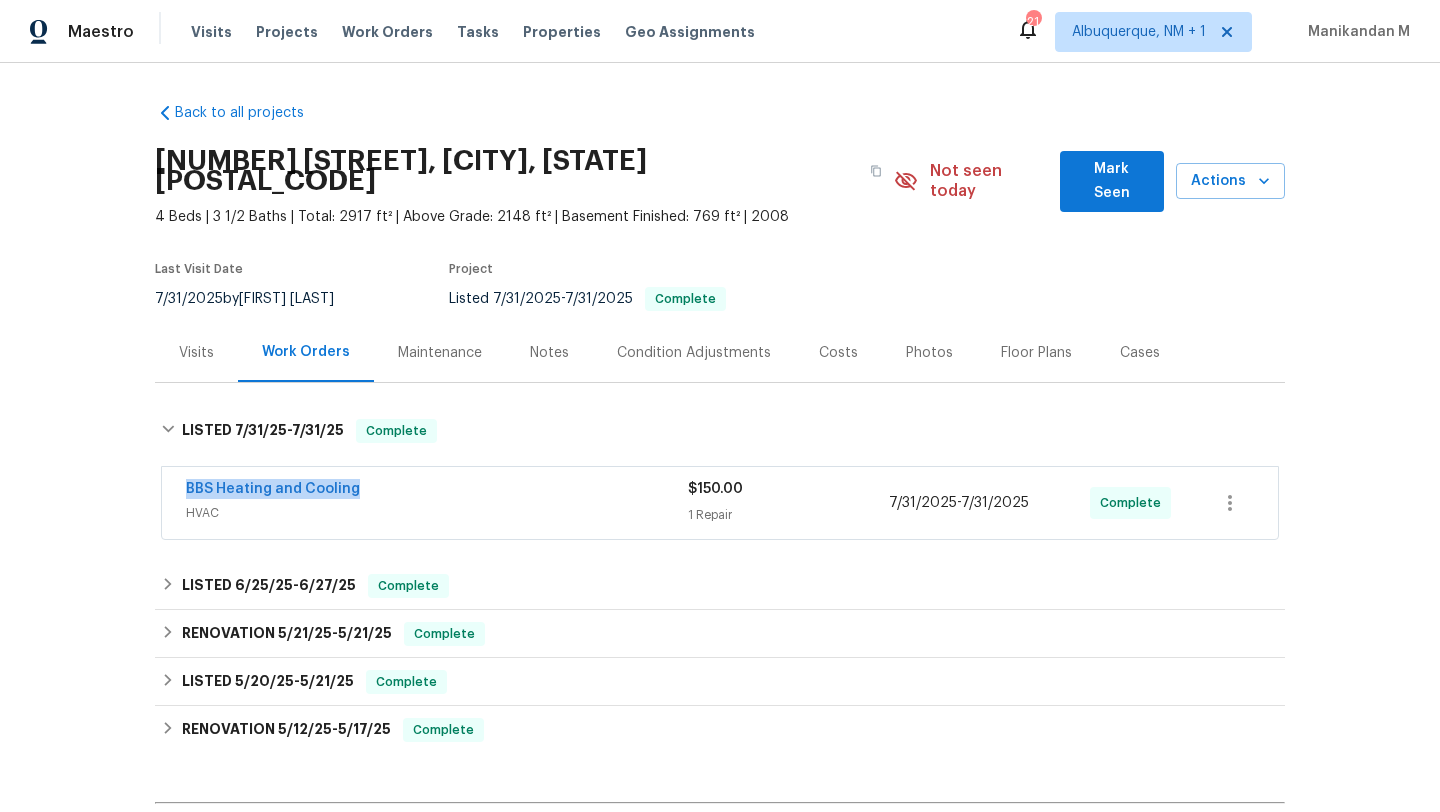 copy on "BBS Heating and Cooling" 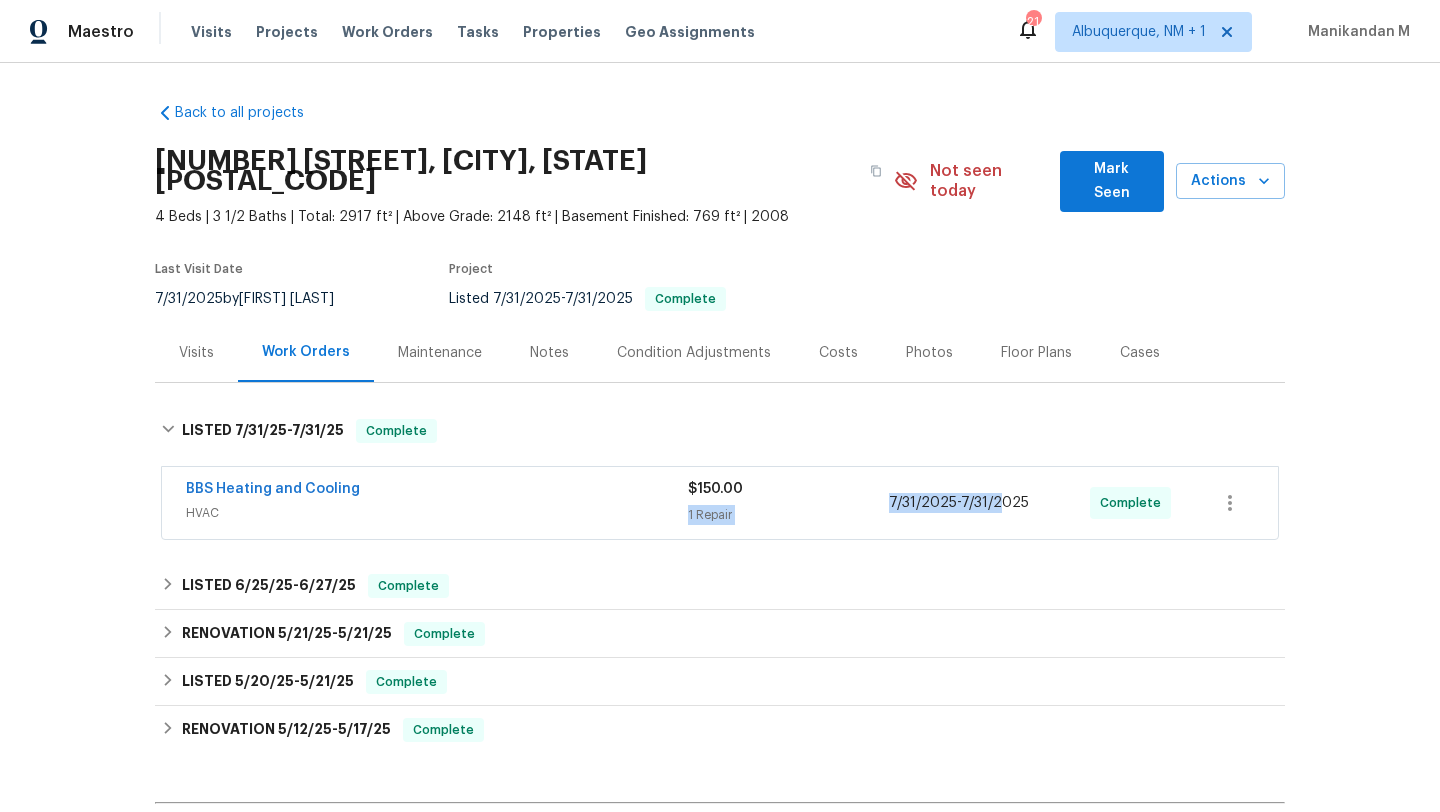 drag, startPoint x: 876, startPoint y: 482, endPoint x: 996, endPoint y: 488, distance: 120.14991 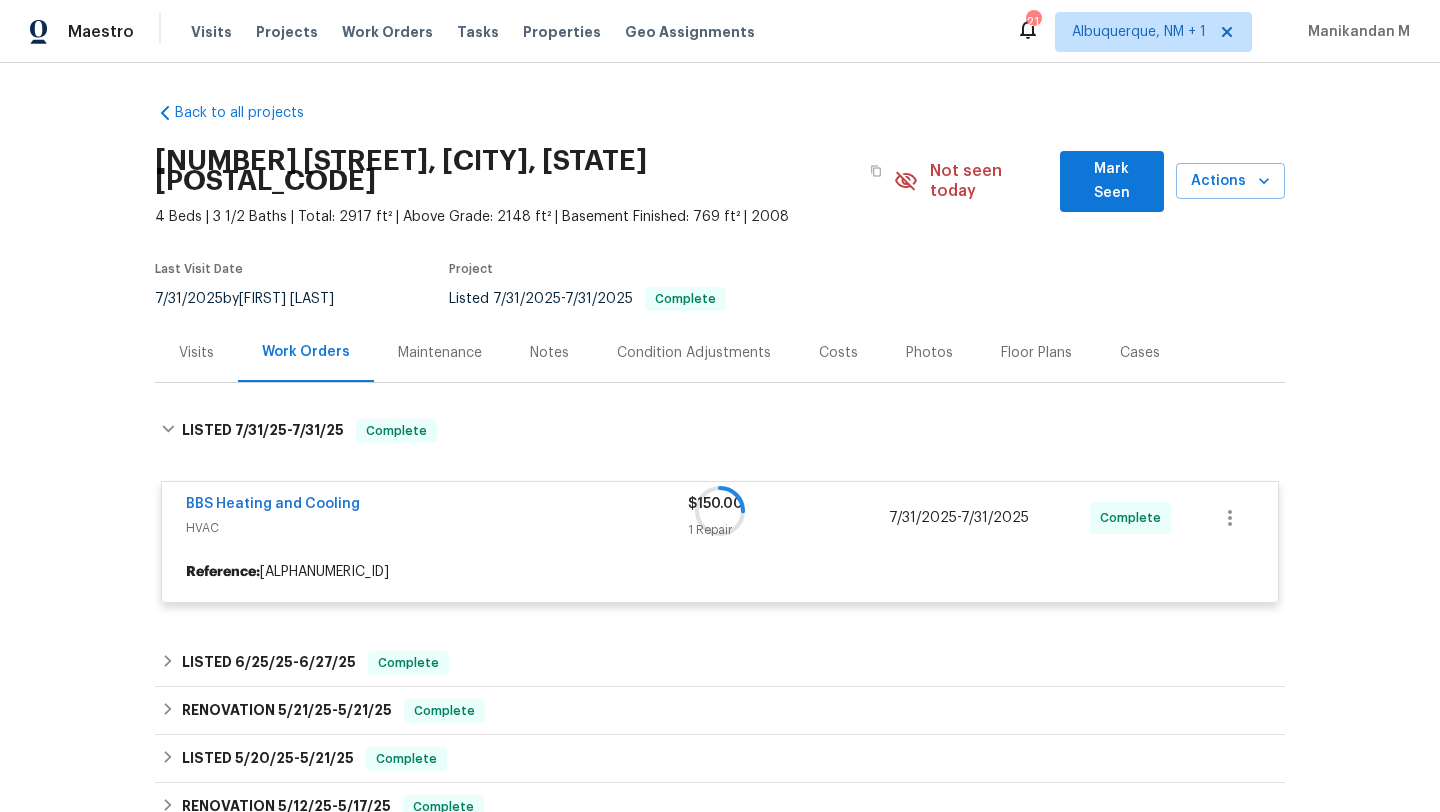 click at bounding box center [720, 511] 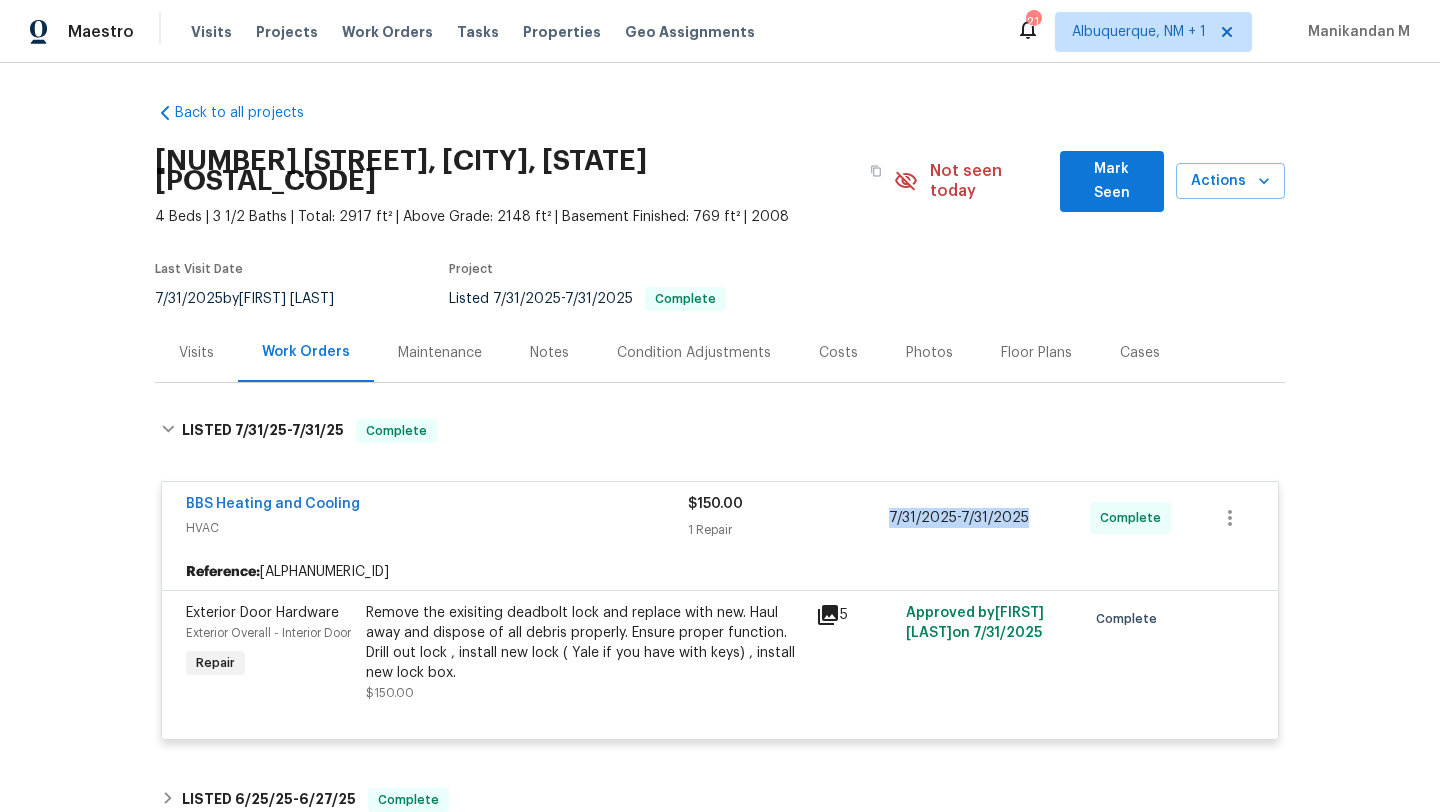 copy on "7/31/2025  -  7/31/2025" 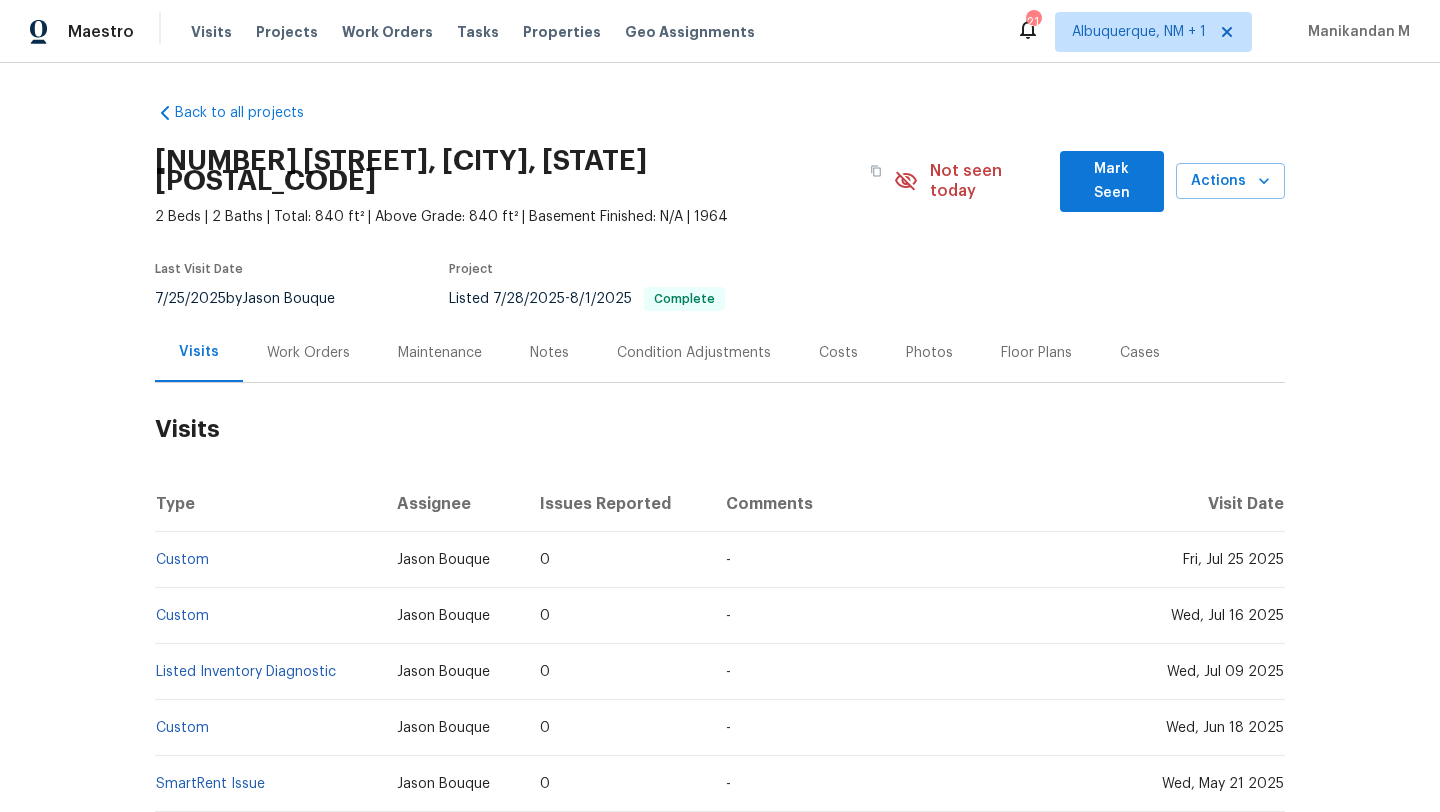 scroll, scrollTop: 0, scrollLeft: 0, axis: both 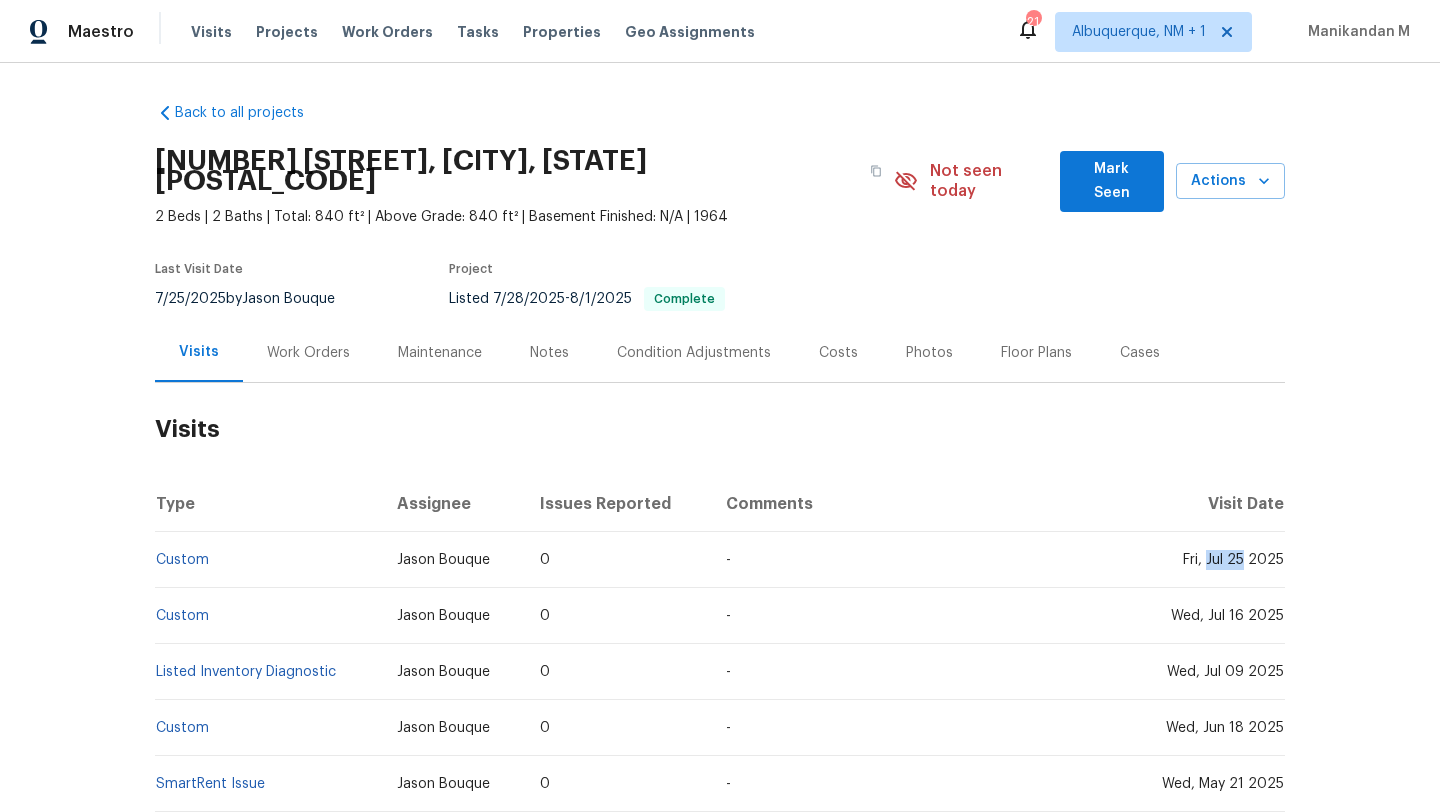 drag, startPoint x: 1205, startPoint y: 540, endPoint x: 1239, endPoint y: 541, distance: 34.0147 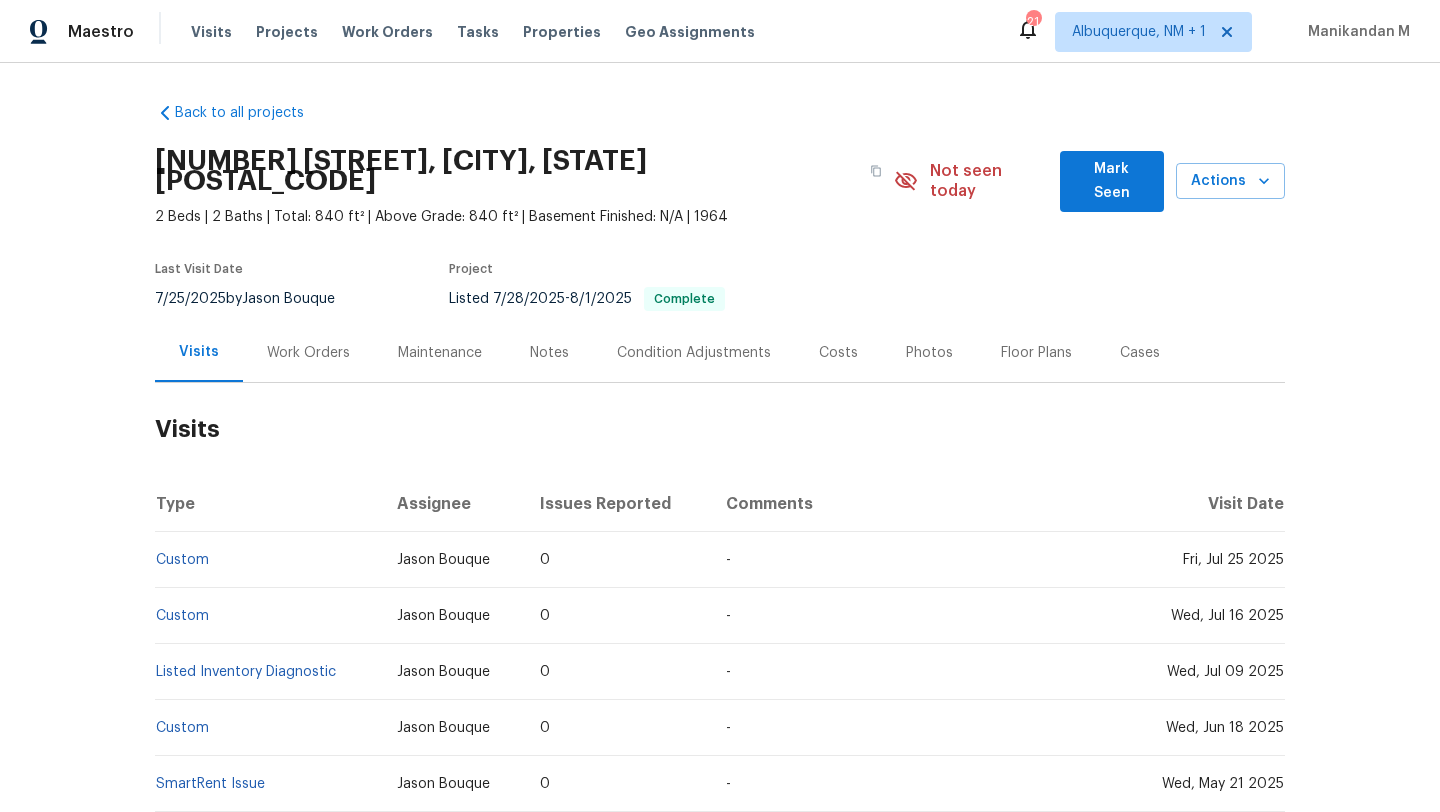 click on "Work Orders" at bounding box center (308, 352) 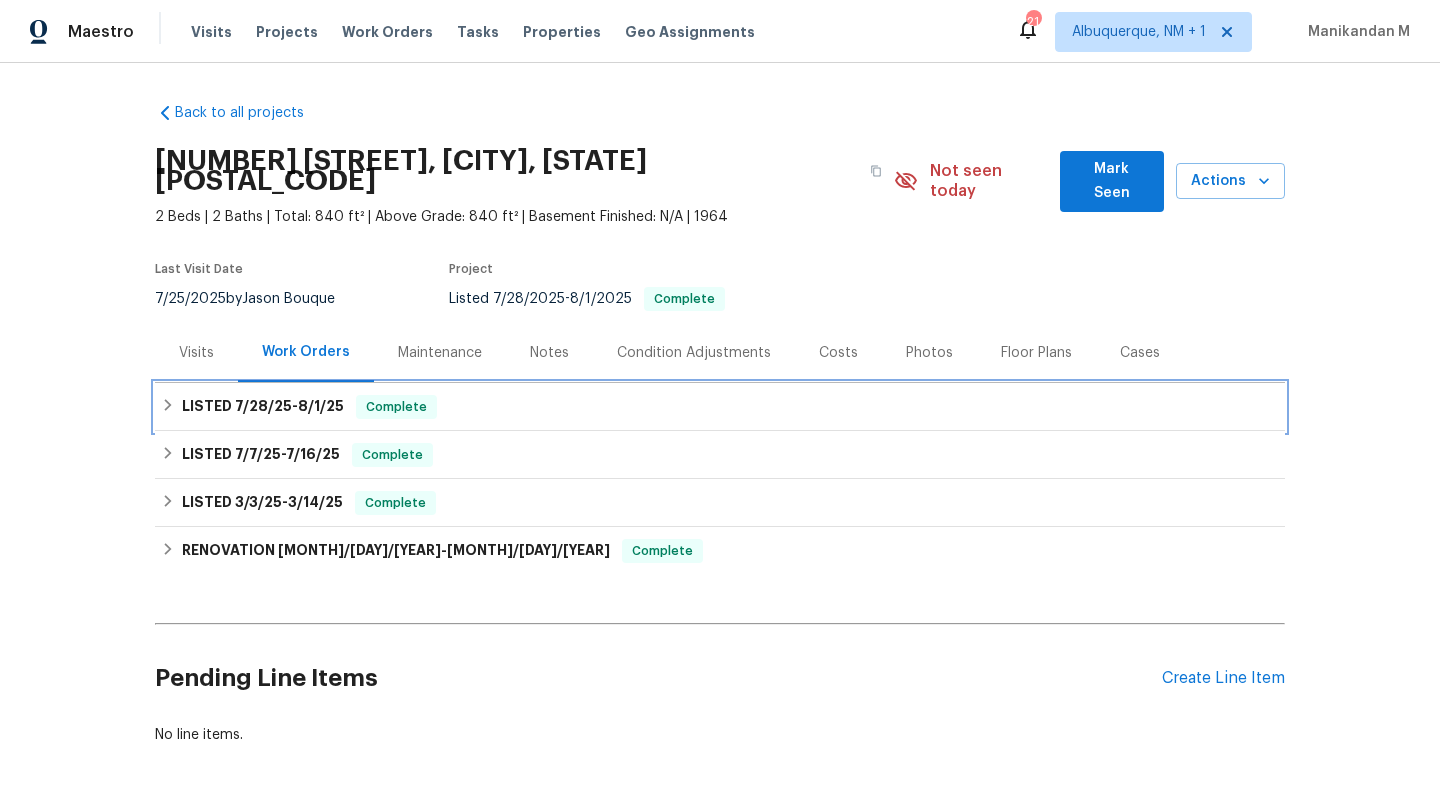 click on "LISTED   7/28/25  -  8/1/25 Complete" at bounding box center [720, 407] 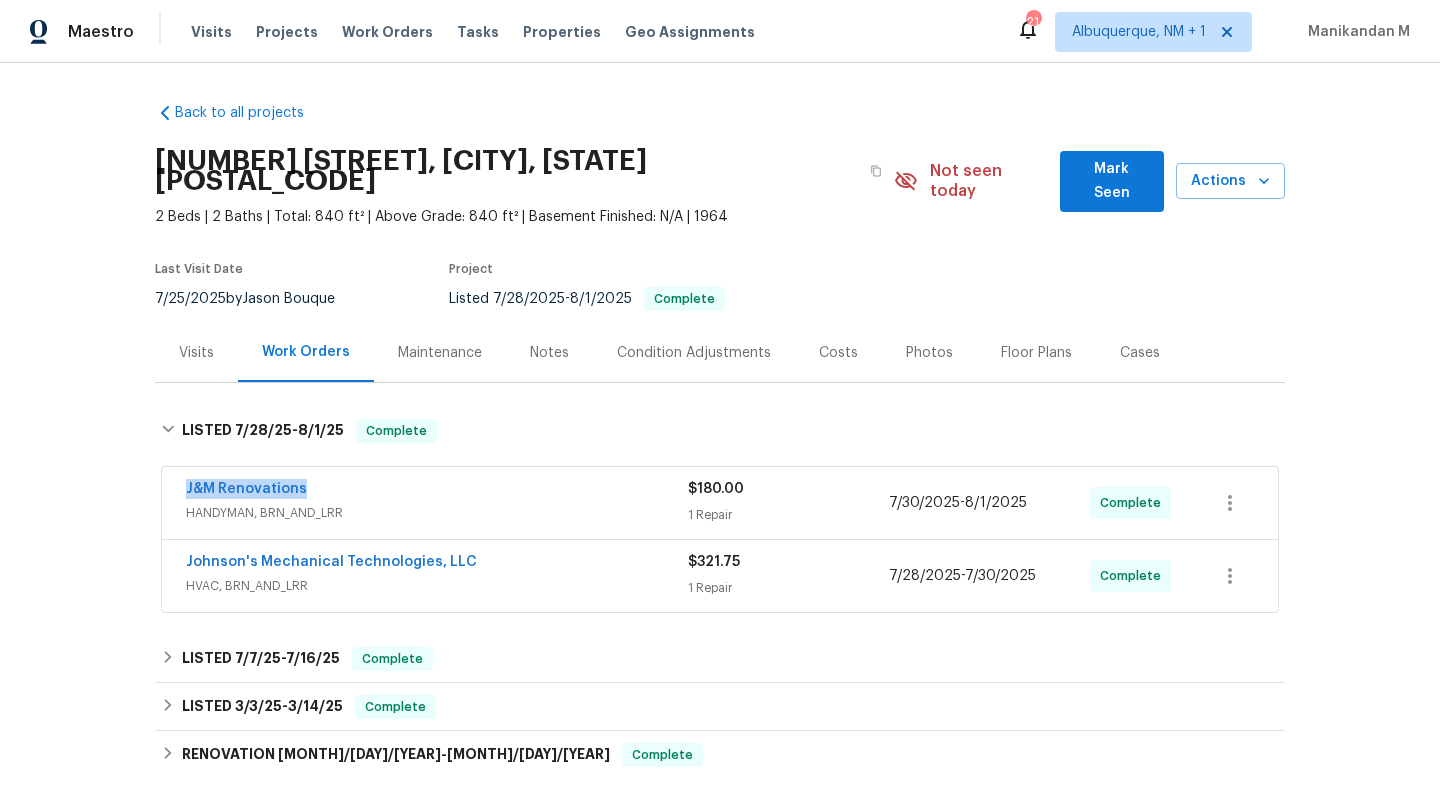 drag, startPoint x: 164, startPoint y: 473, endPoint x: 451, endPoint y: 470, distance: 287.0157 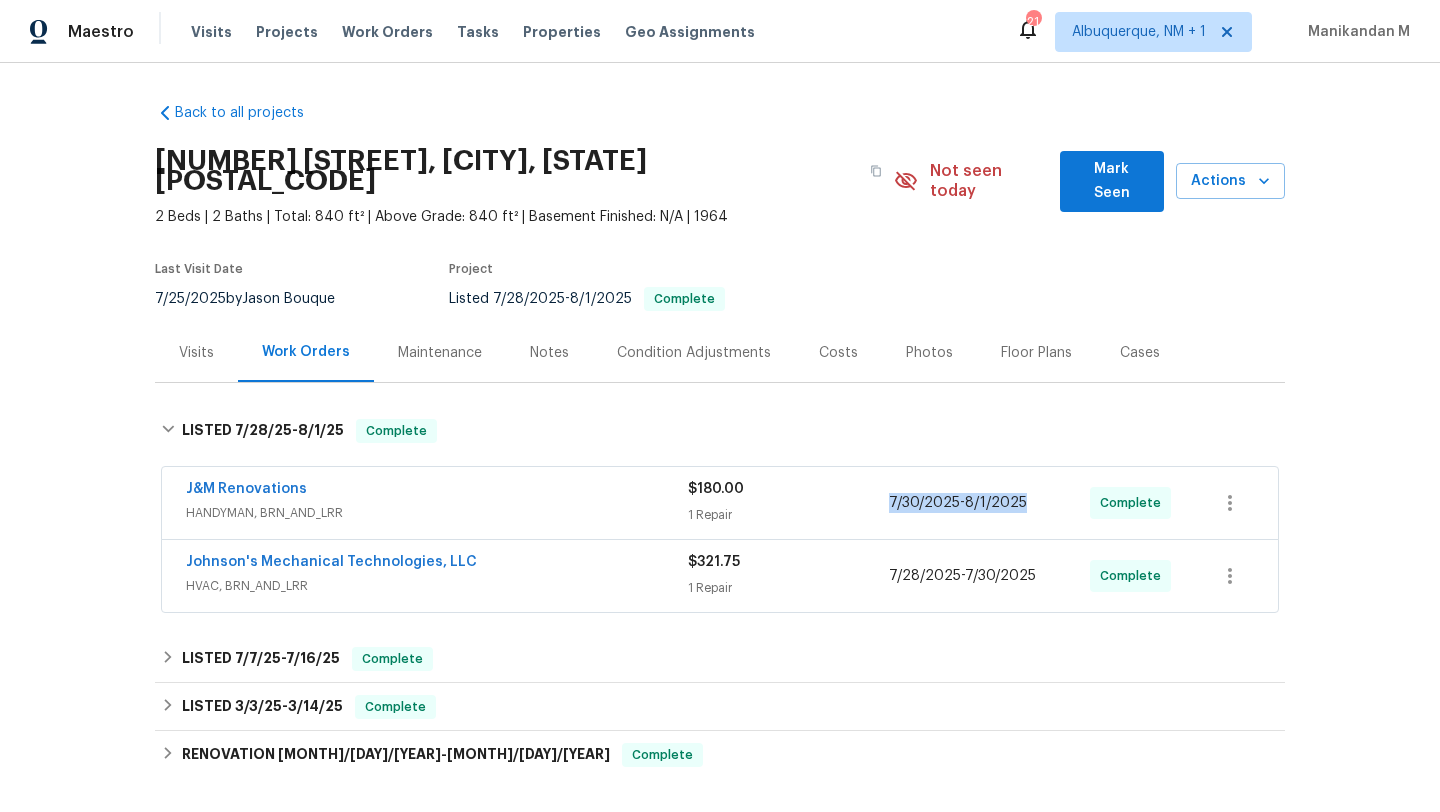 copy on "[DATE]  -  [DATE]" 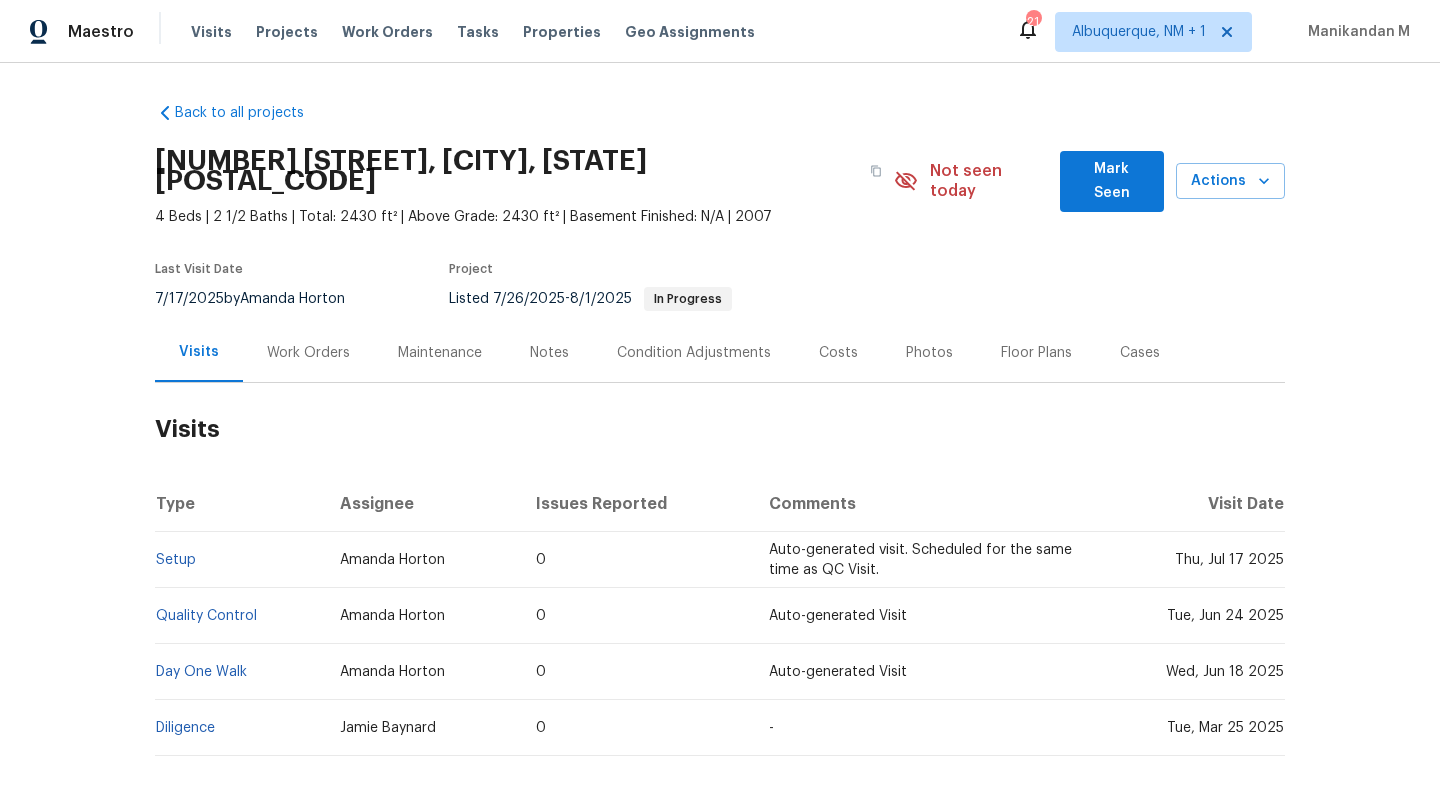 scroll, scrollTop: 0, scrollLeft: 0, axis: both 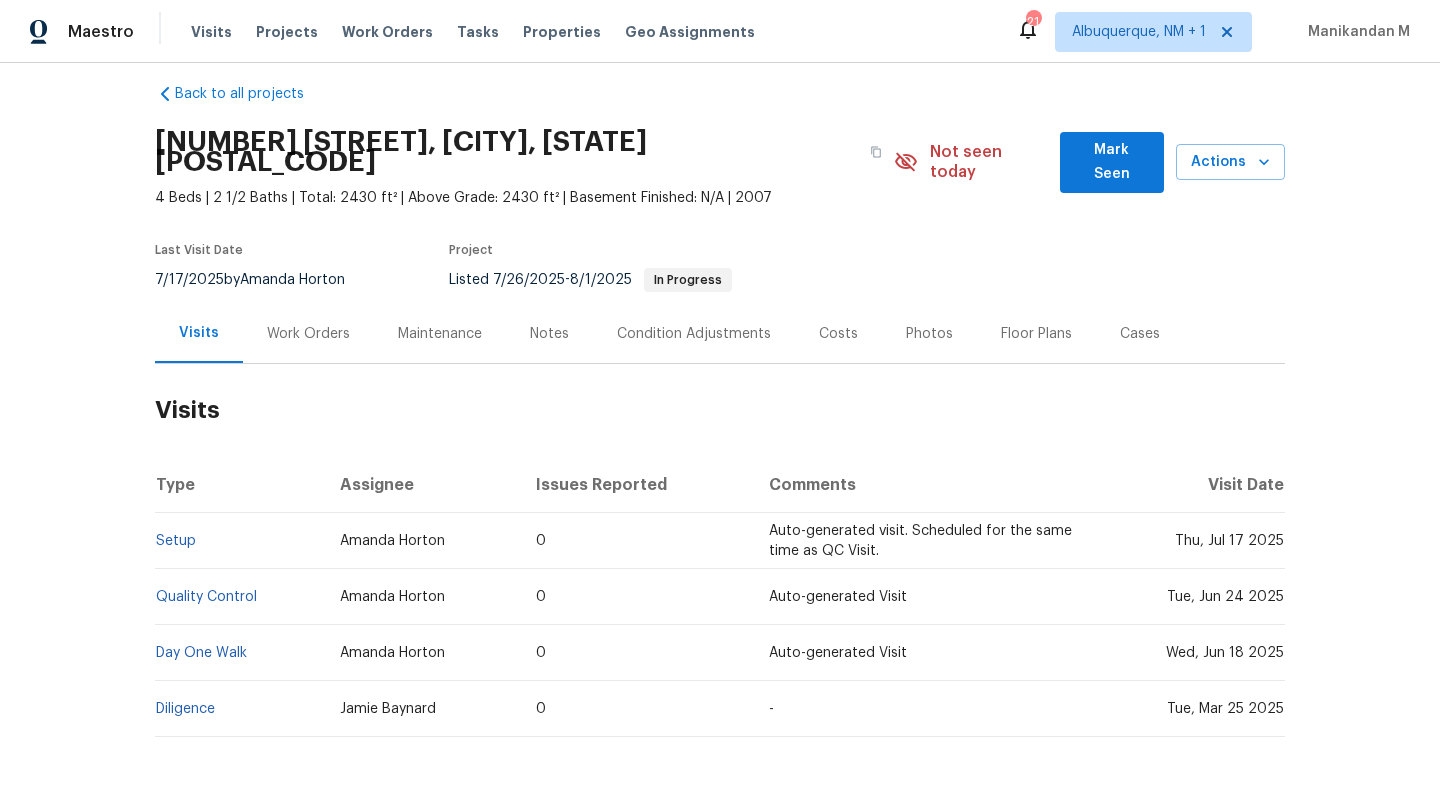 click on "Work Orders" at bounding box center (308, 333) 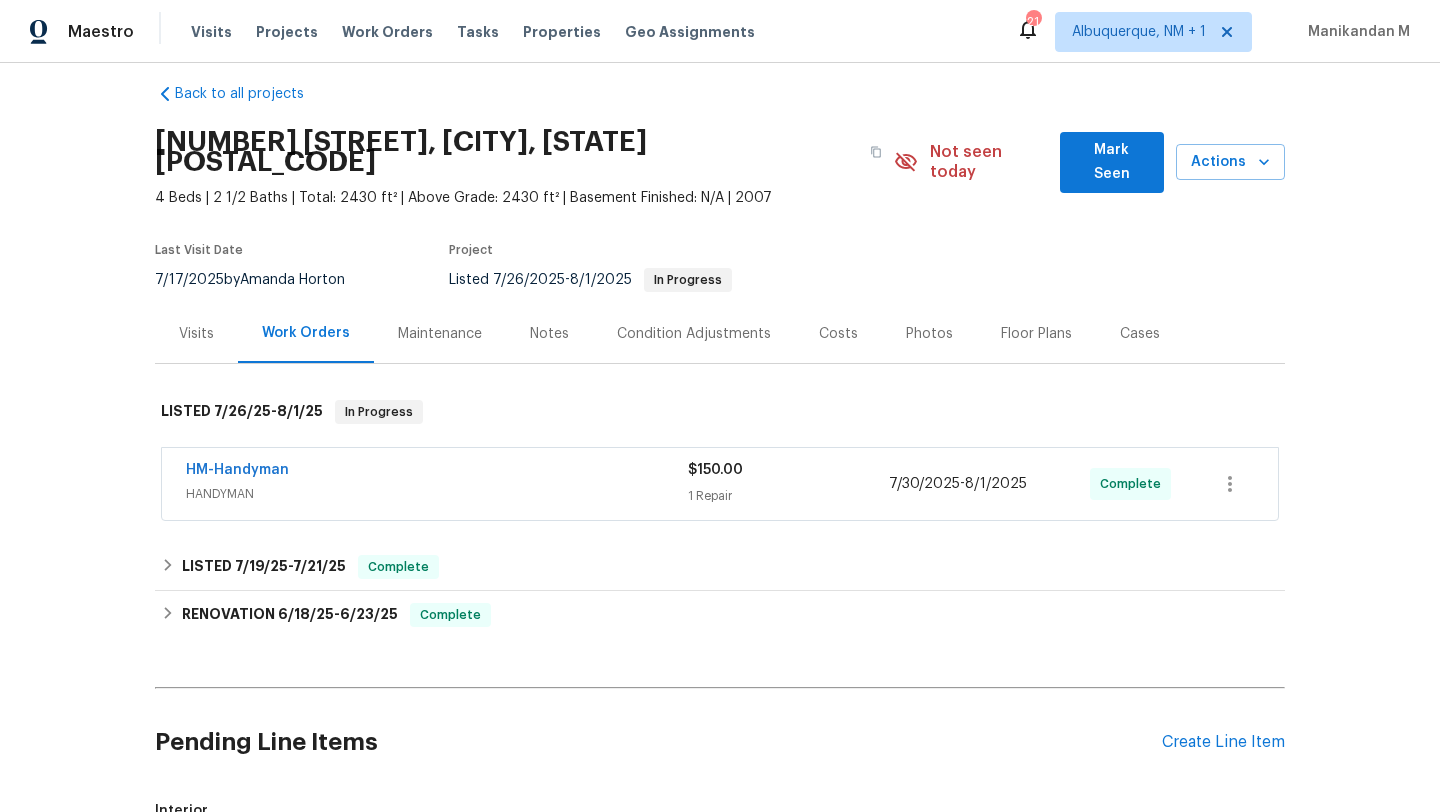 click on "HANDYMAN" at bounding box center (437, 494) 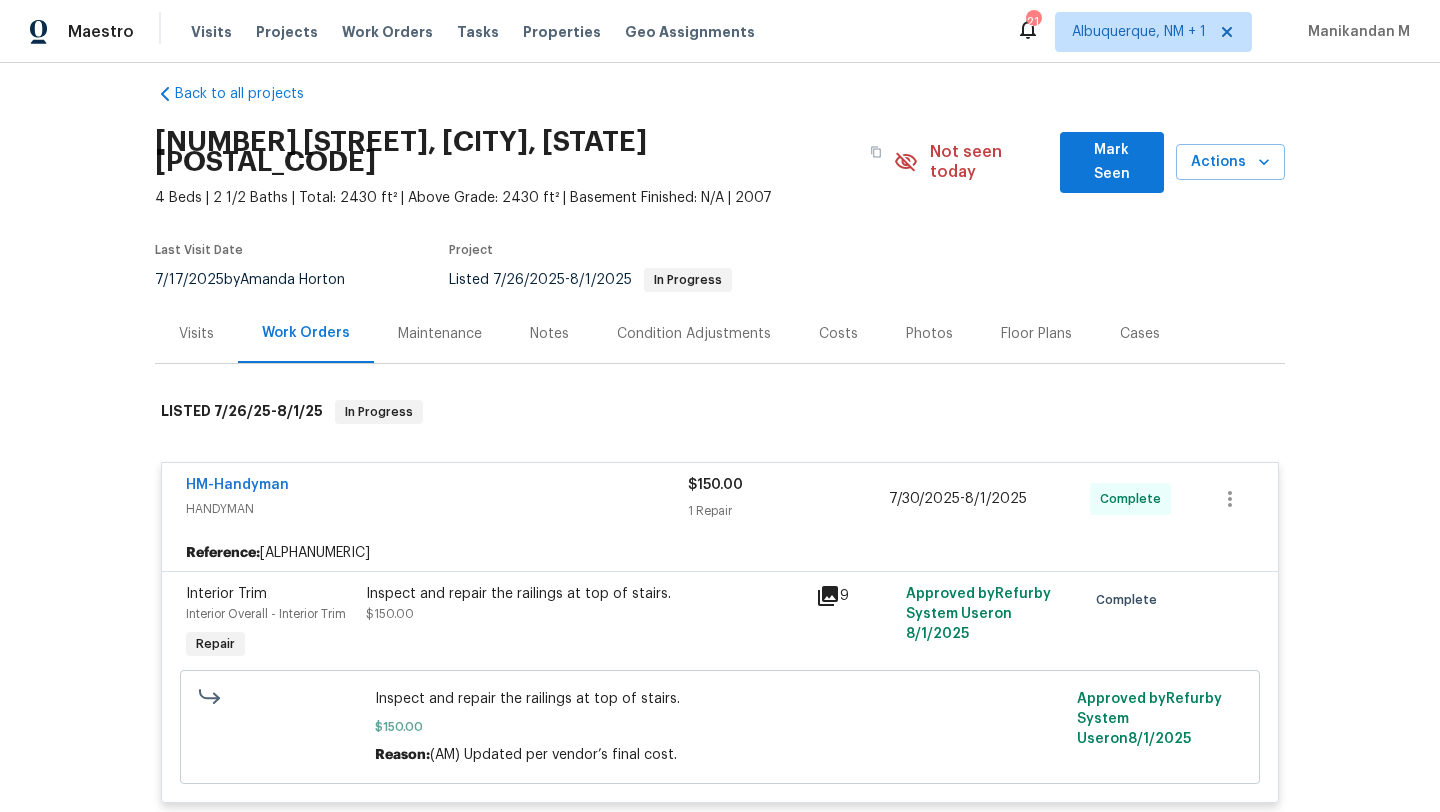 click on "Visits" at bounding box center [196, 333] 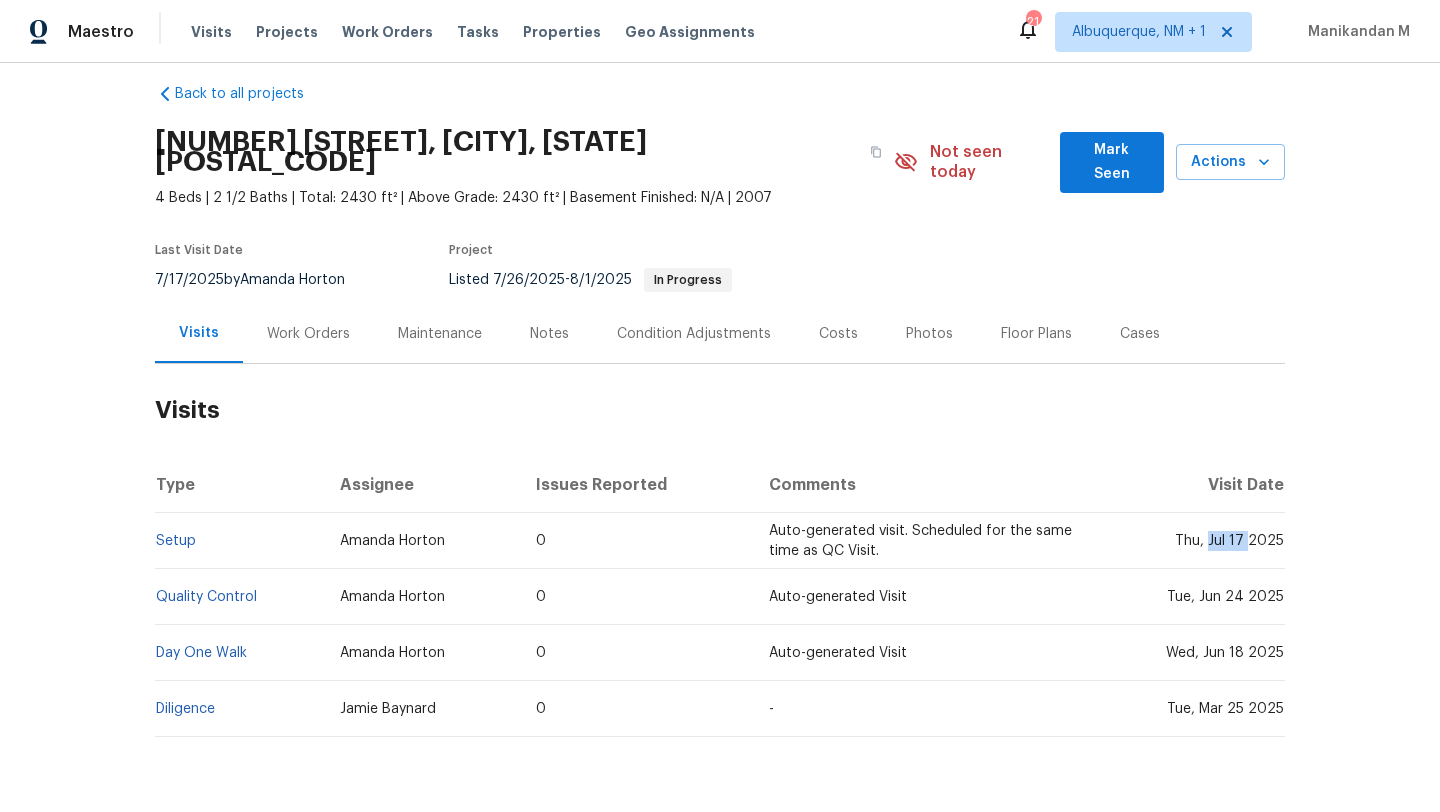copy on "[MONTH] [DAY]" 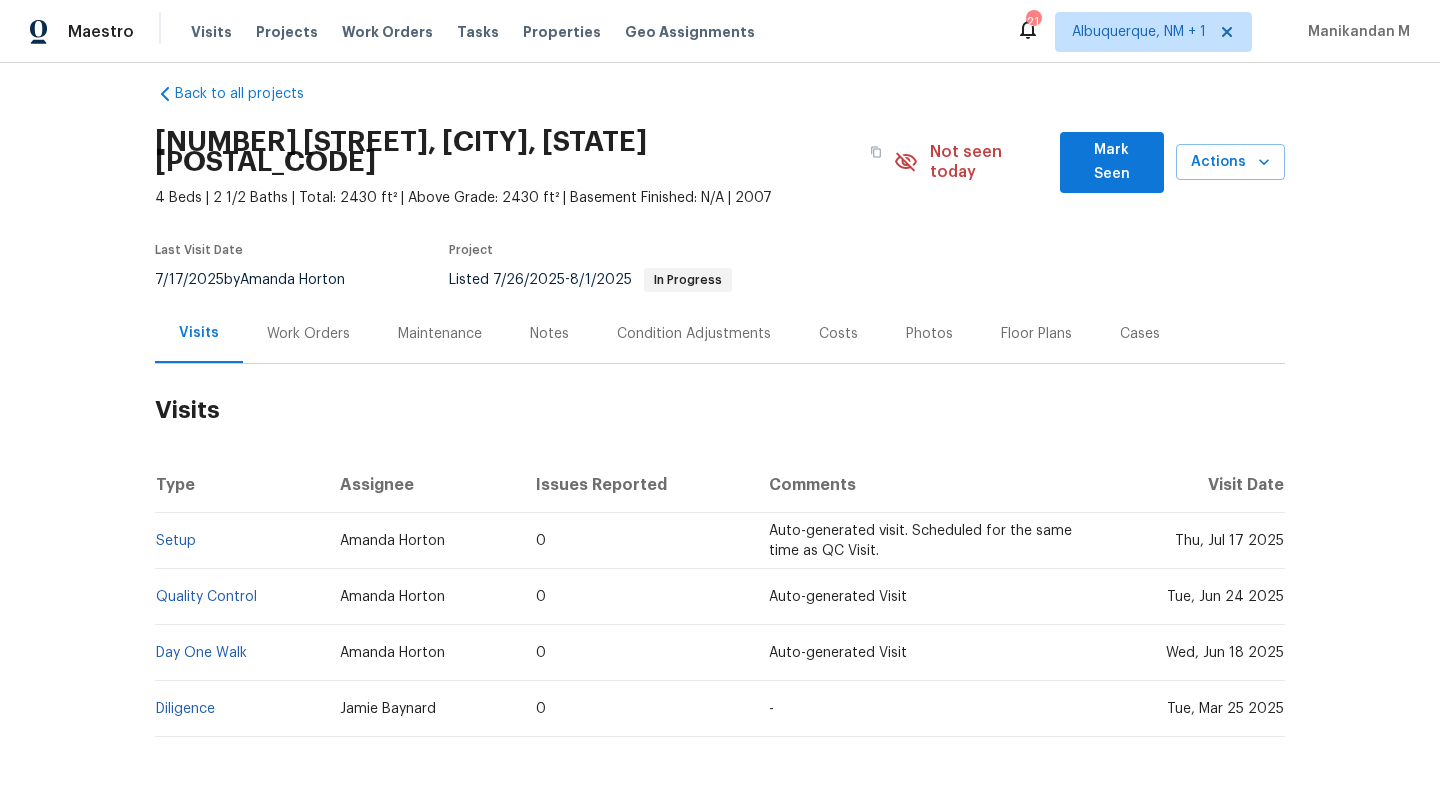 click on "Work Orders" at bounding box center (308, 333) 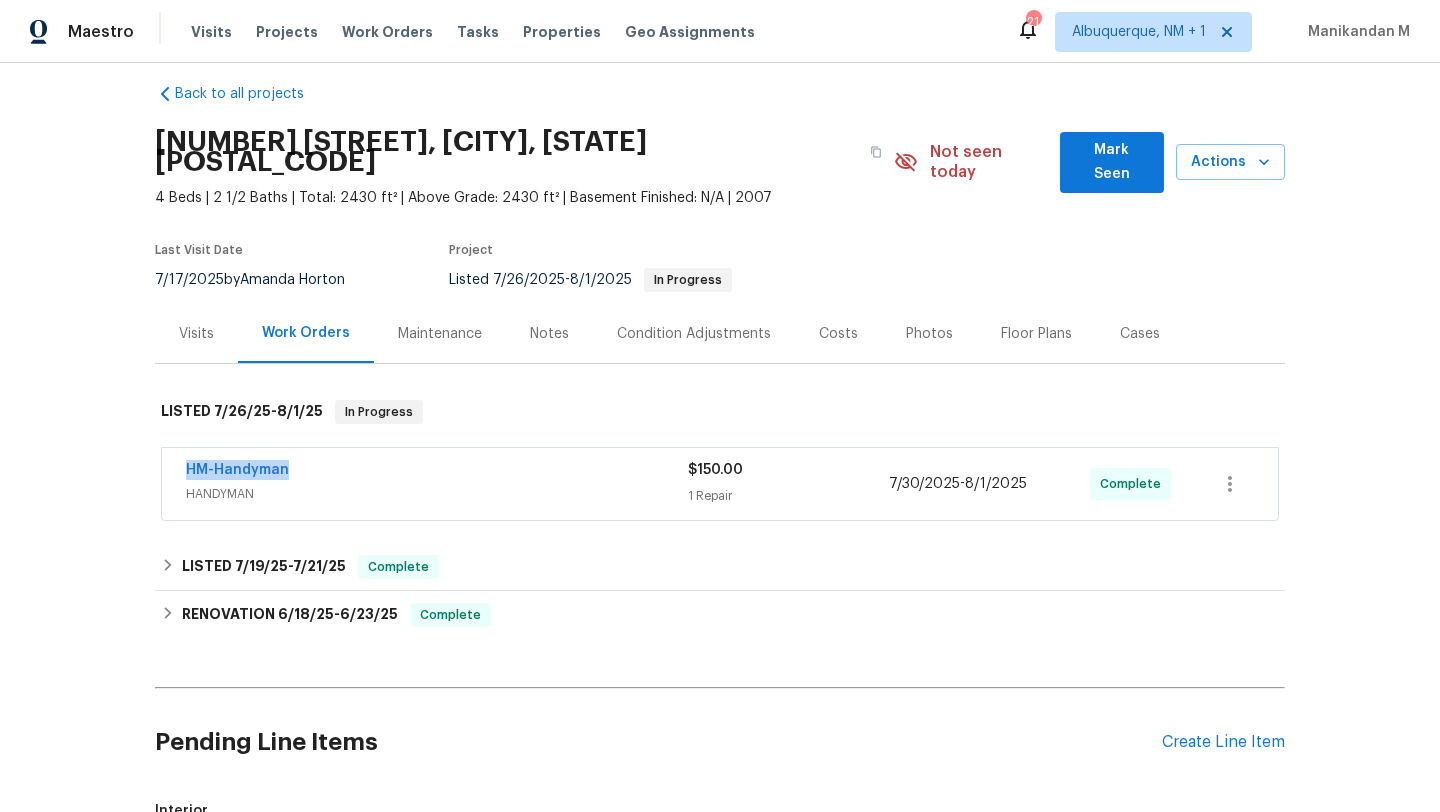 drag, startPoint x: 169, startPoint y: 452, endPoint x: 322, endPoint y: 452, distance: 153 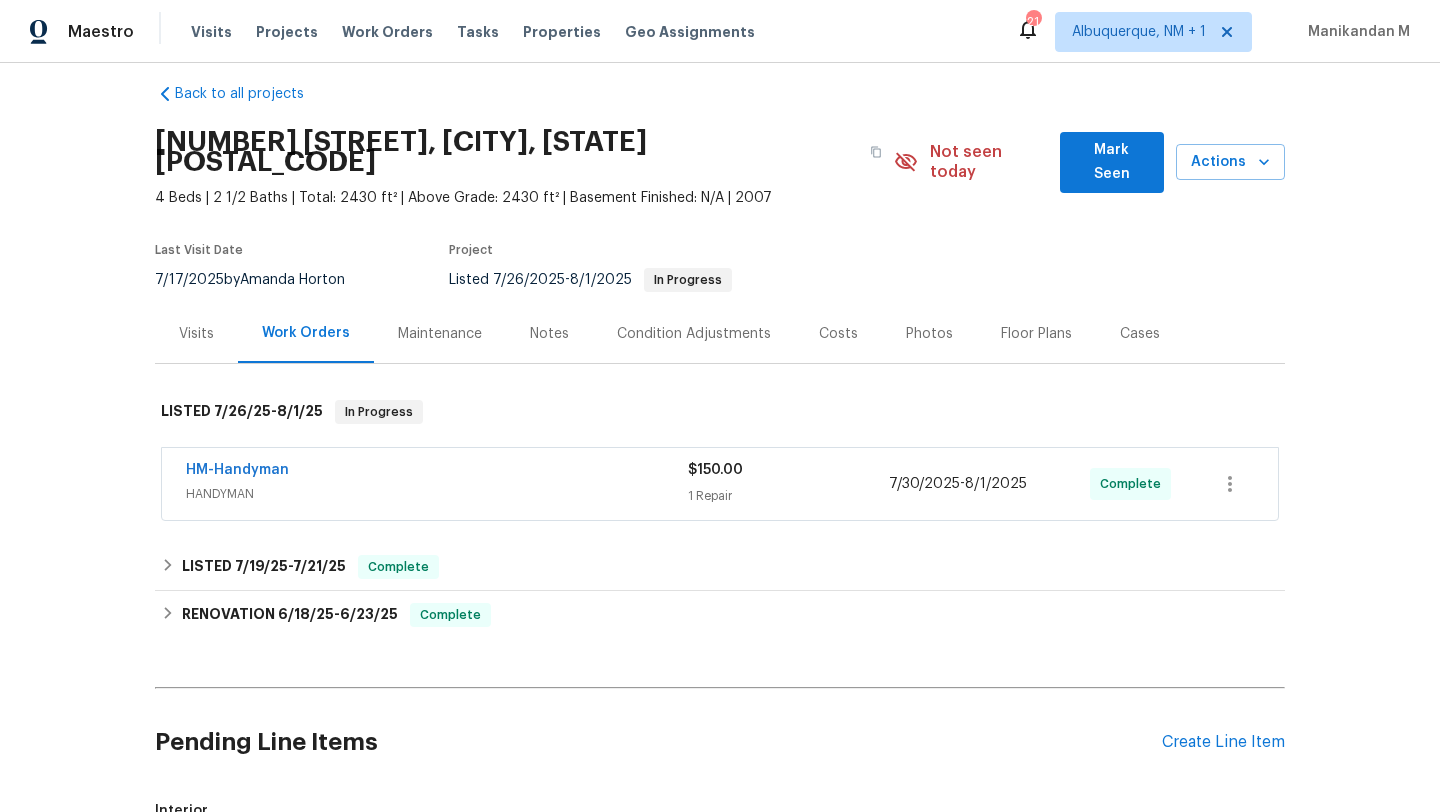 click on "$150.00" at bounding box center [788, 470] 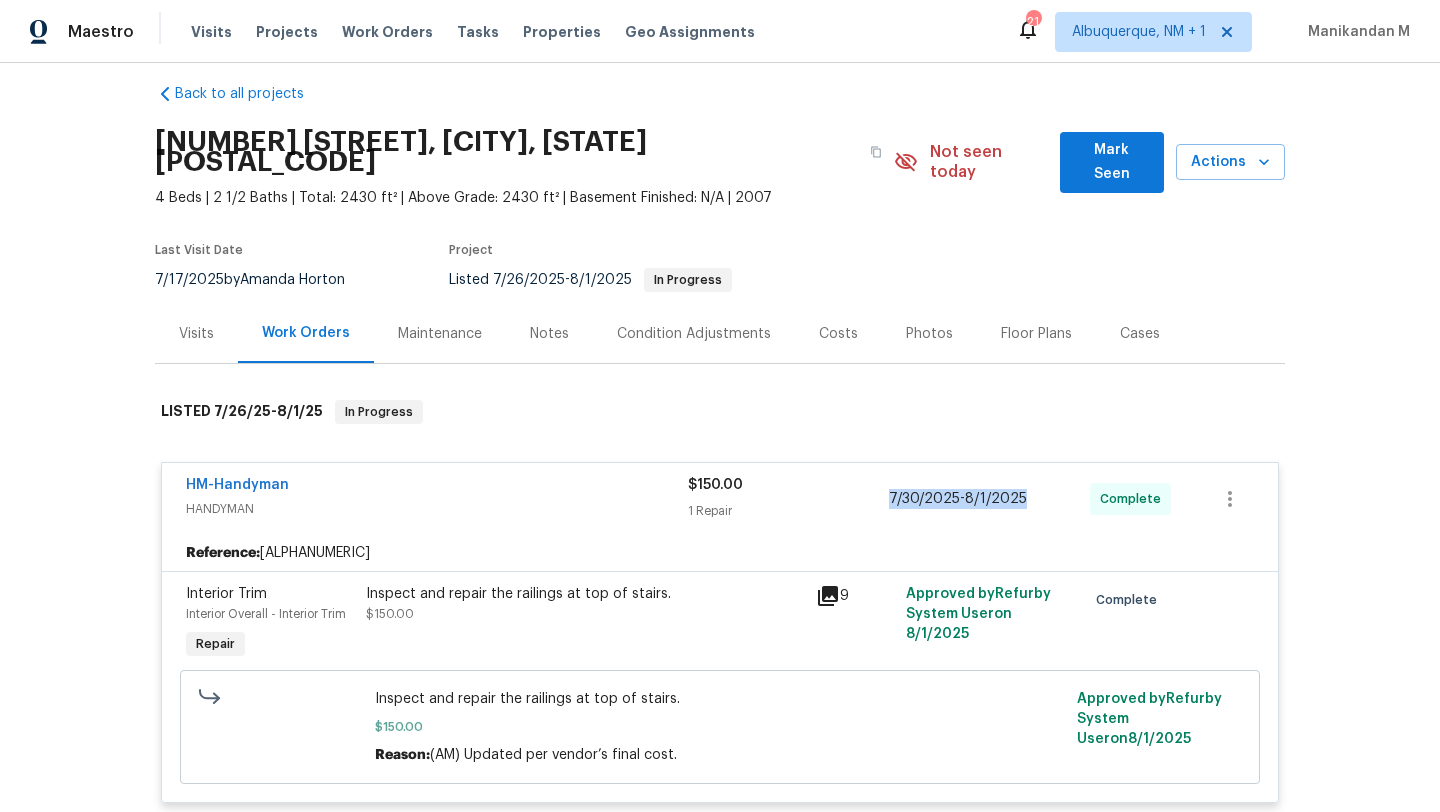 copy on "7/30/2025  -  8/1/2025" 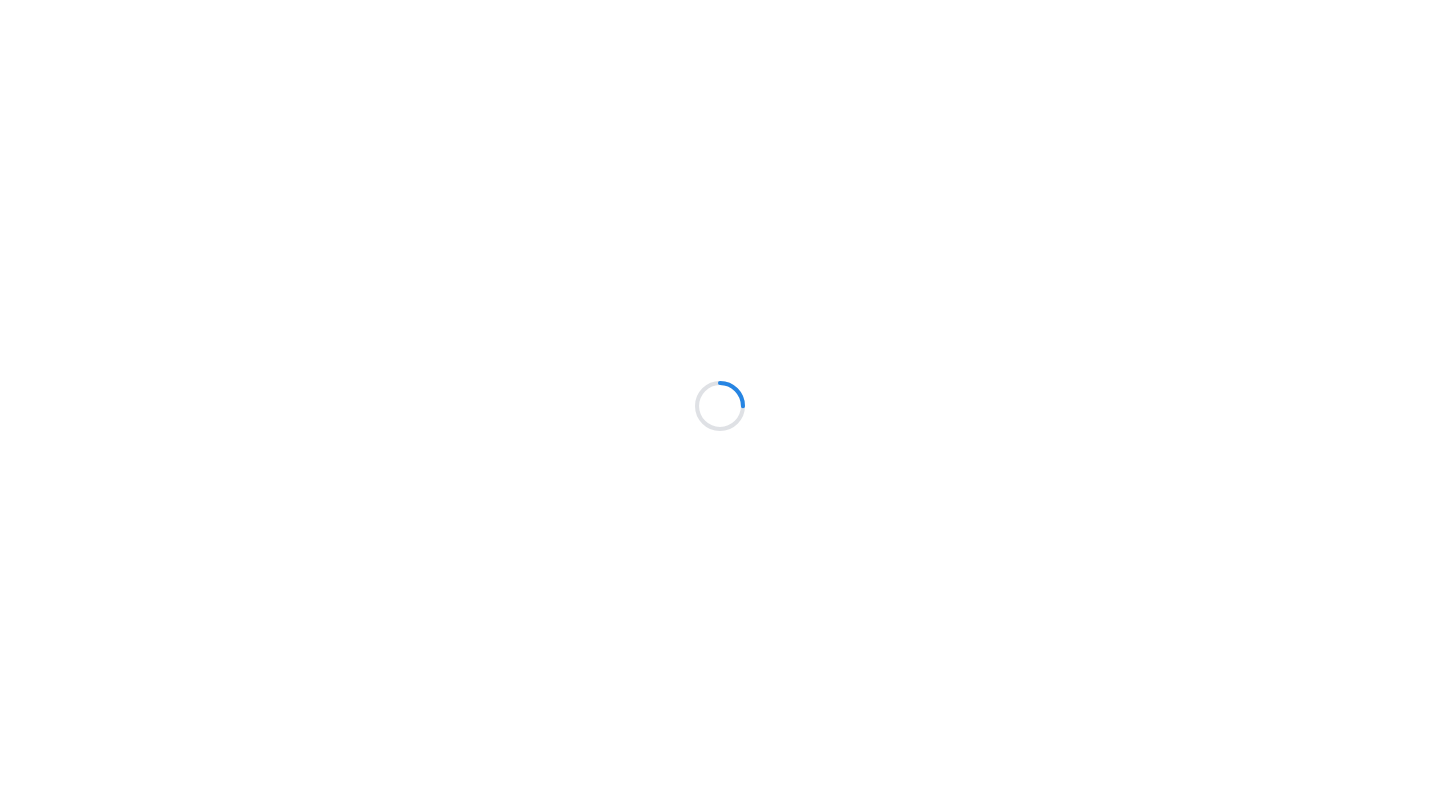 scroll, scrollTop: 0, scrollLeft: 0, axis: both 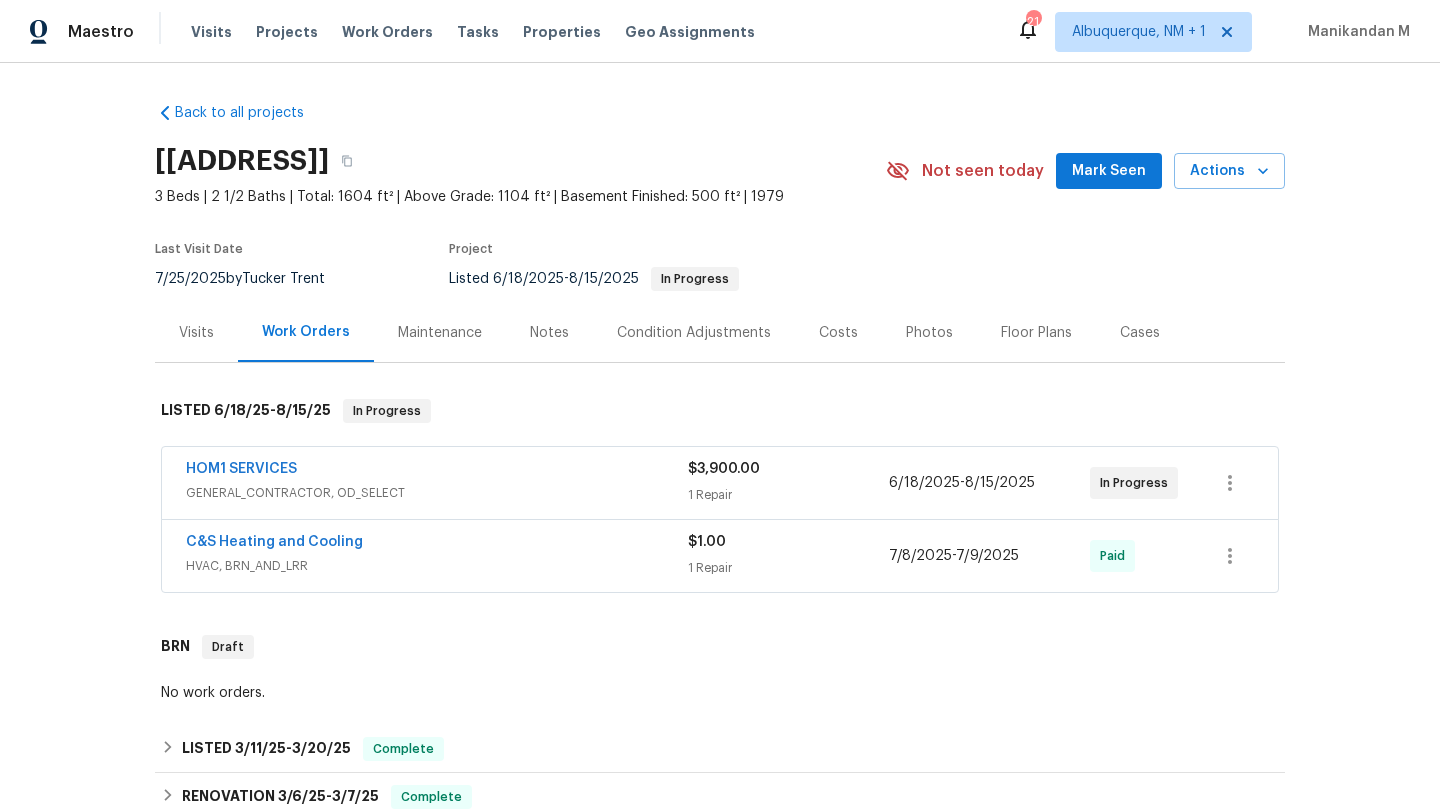 click on "HOM1 SERVICES" at bounding box center (437, 471) 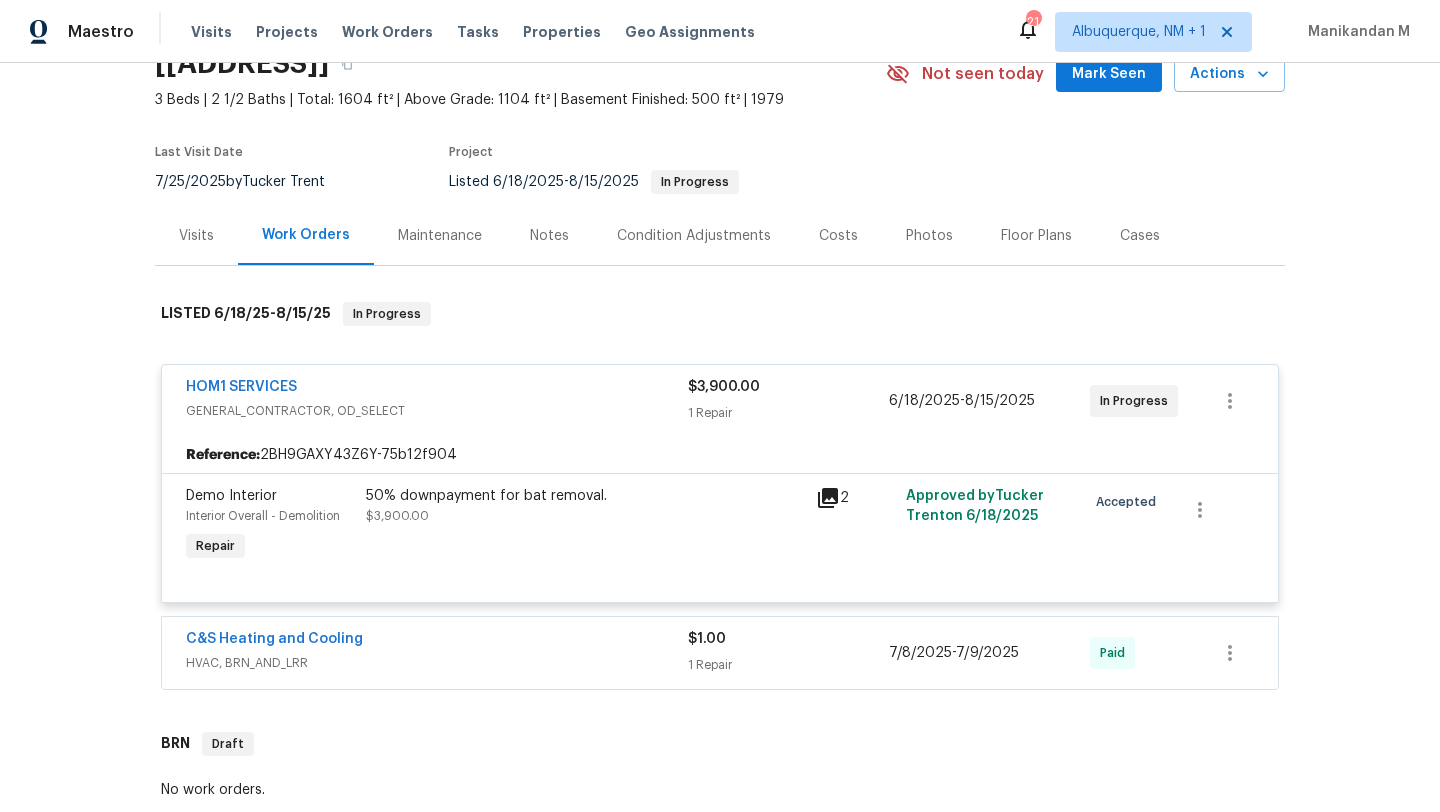 scroll, scrollTop: 115, scrollLeft: 0, axis: vertical 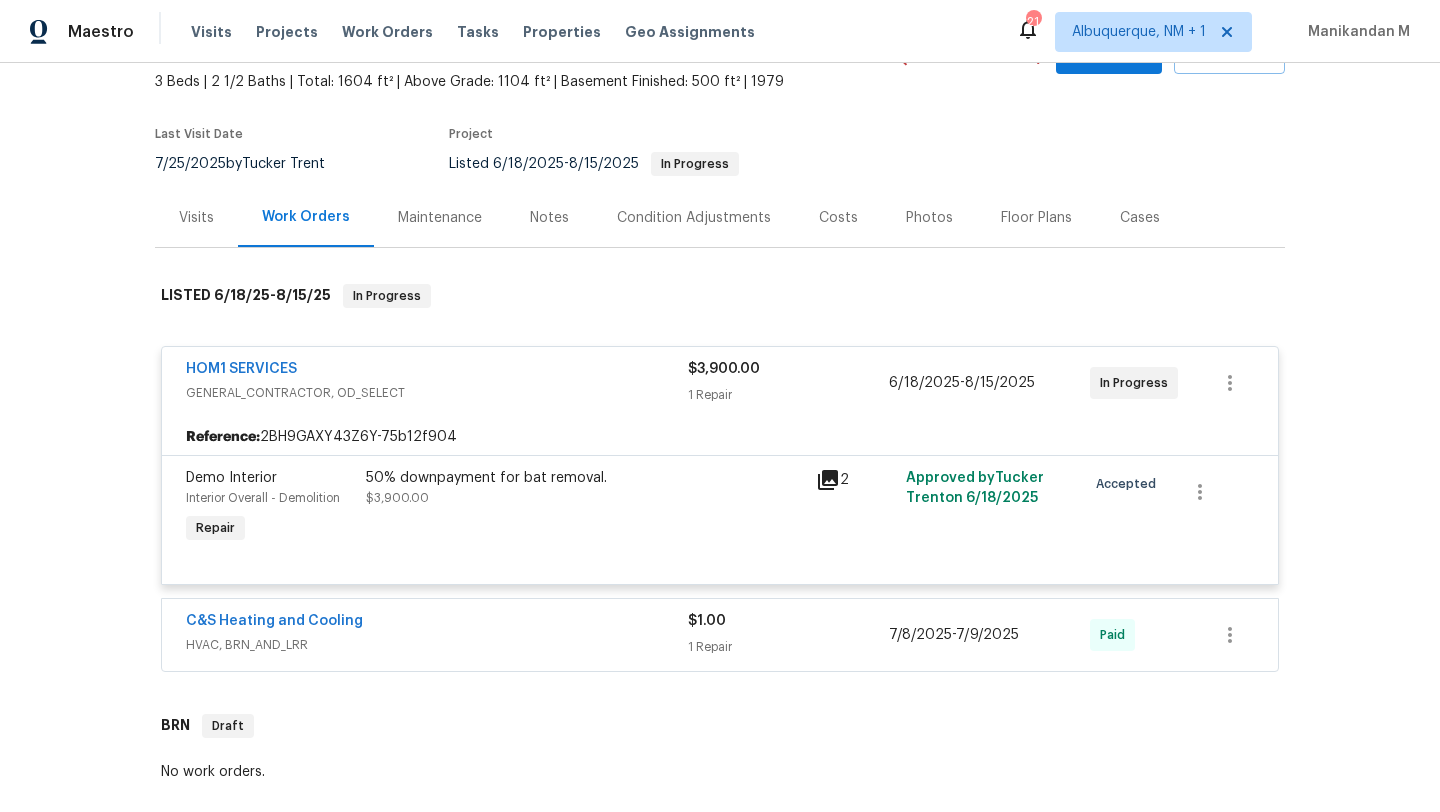 click on "Cases" at bounding box center (1140, 217) 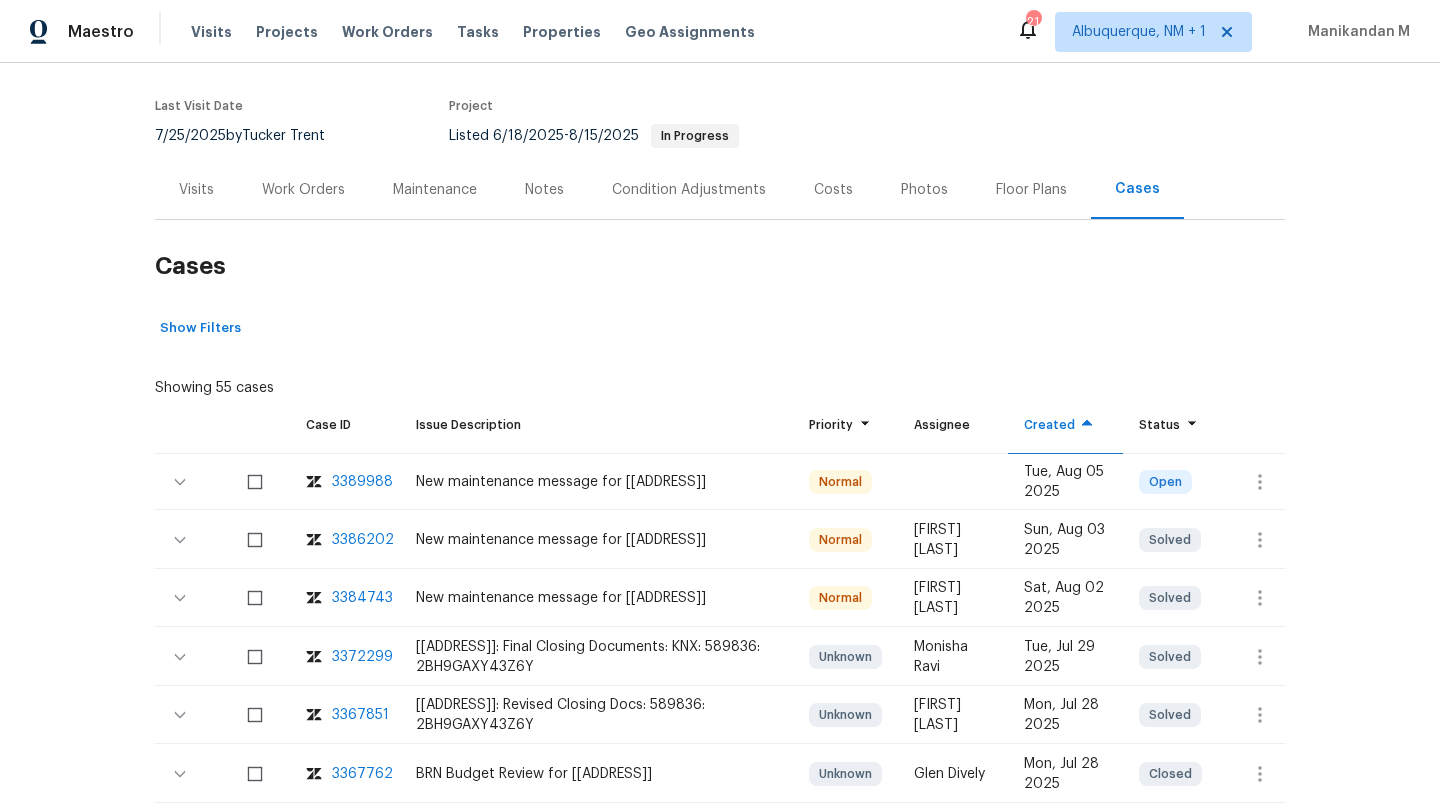 scroll, scrollTop: 183, scrollLeft: 0, axis: vertical 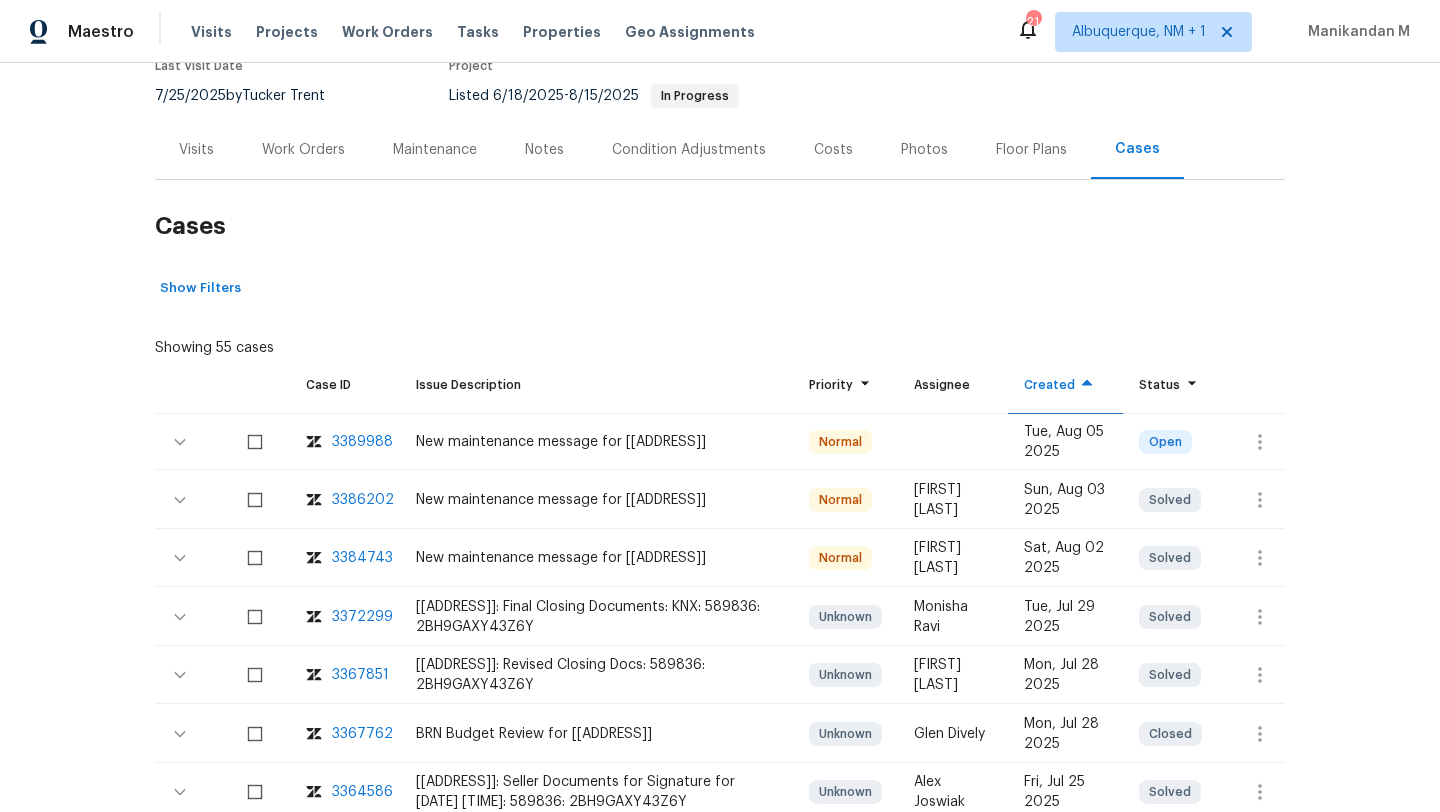 click on "3386202" at bounding box center (363, 500) 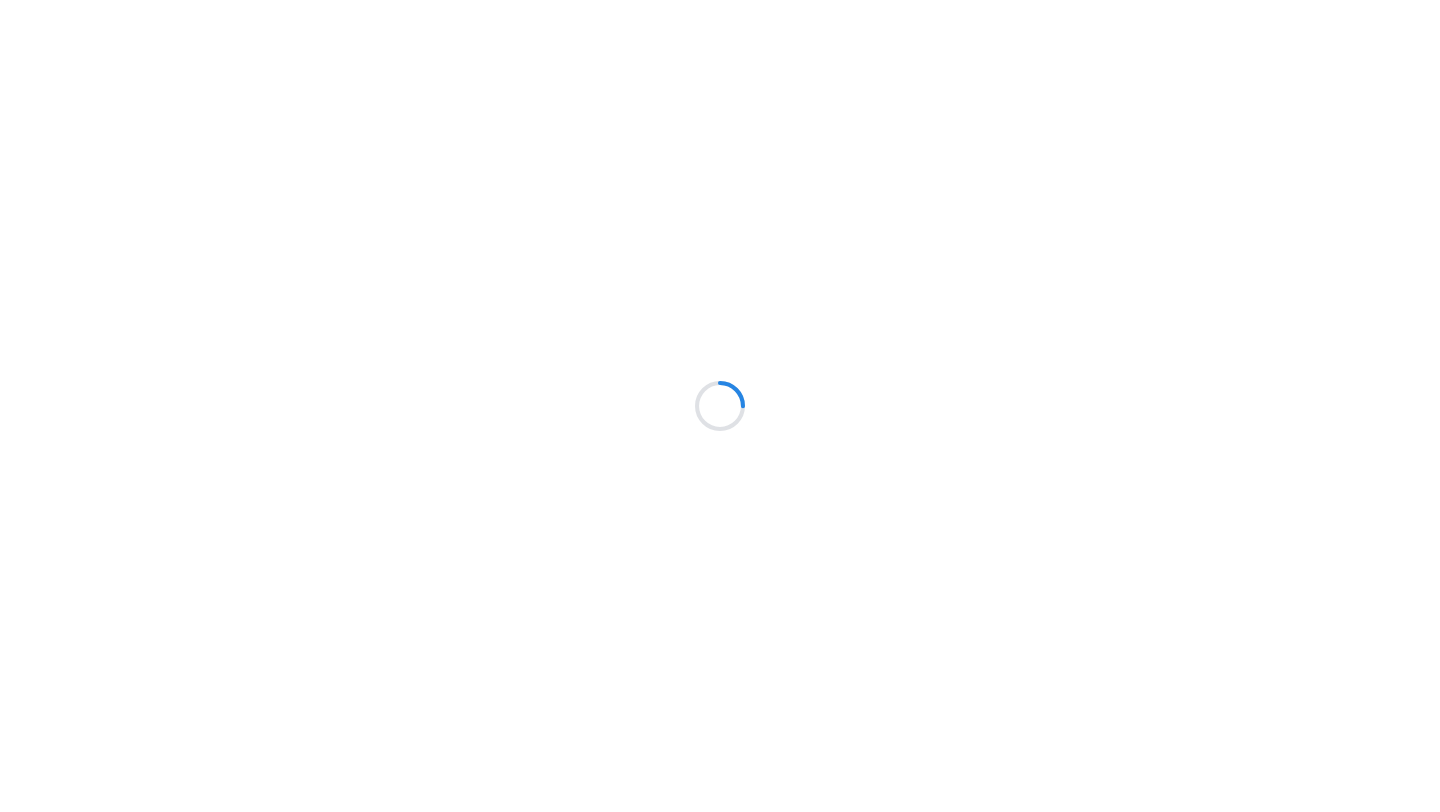 scroll, scrollTop: 0, scrollLeft: 0, axis: both 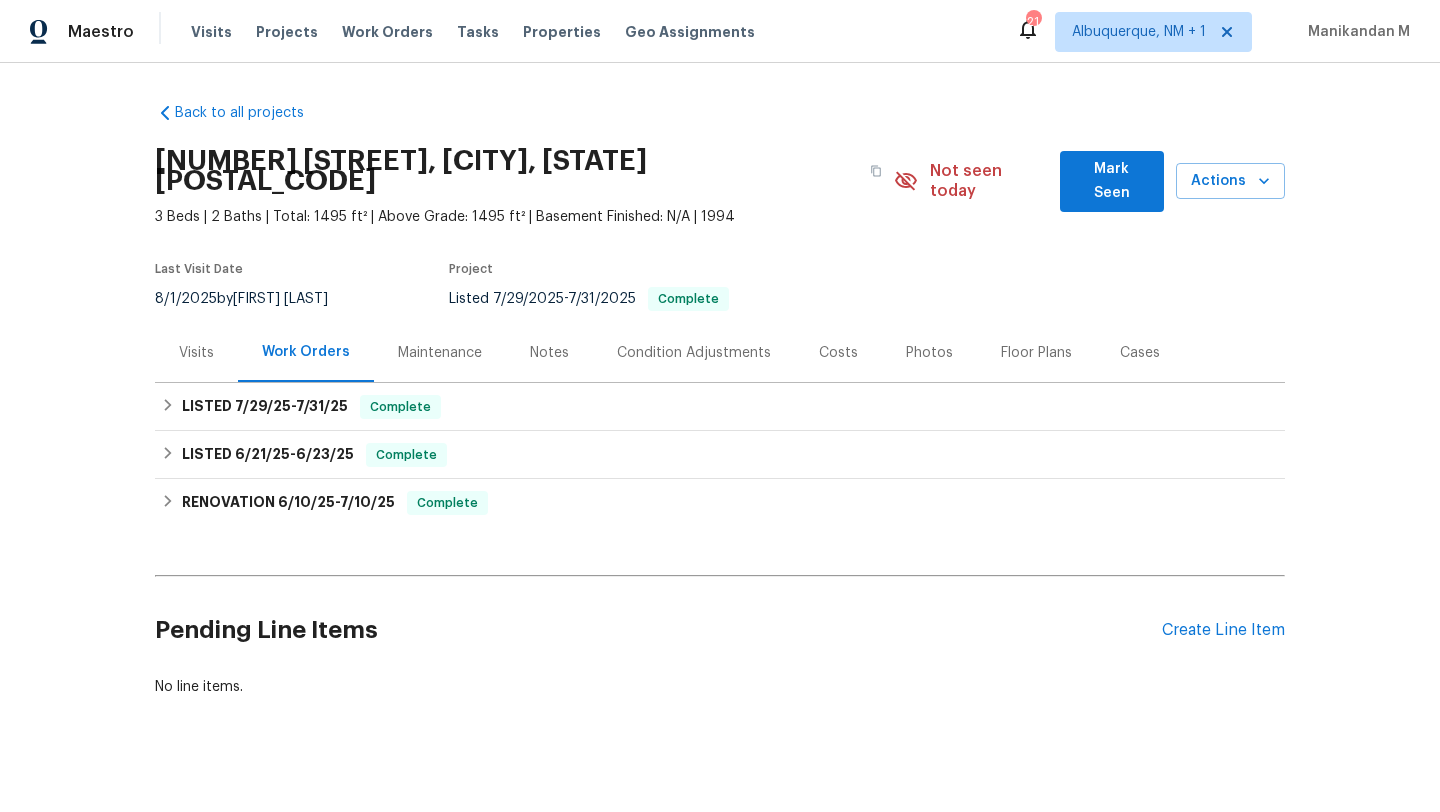 click on "Visits" at bounding box center [196, 352] 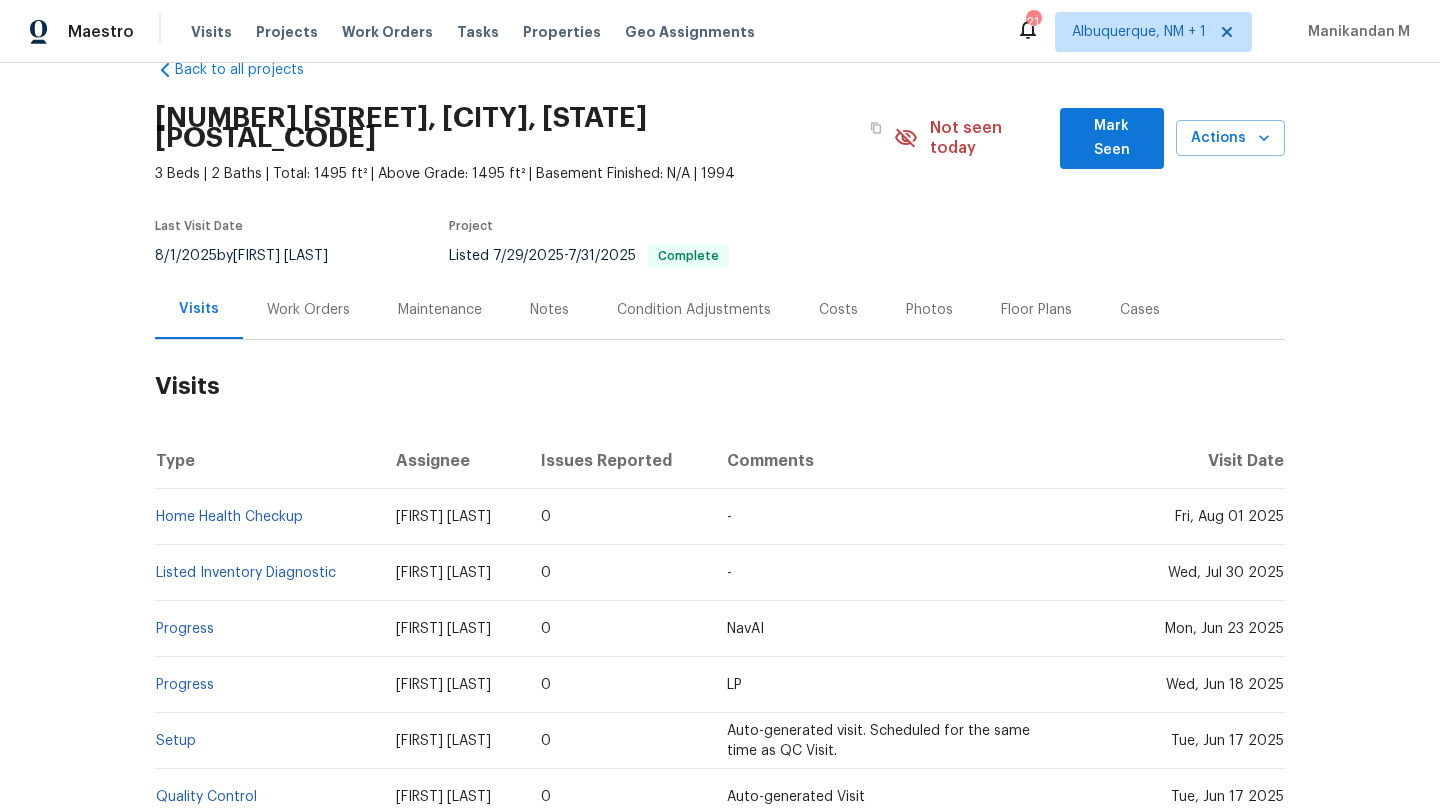 scroll, scrollTop: 46, scrollLeft: 0, axis: vertical 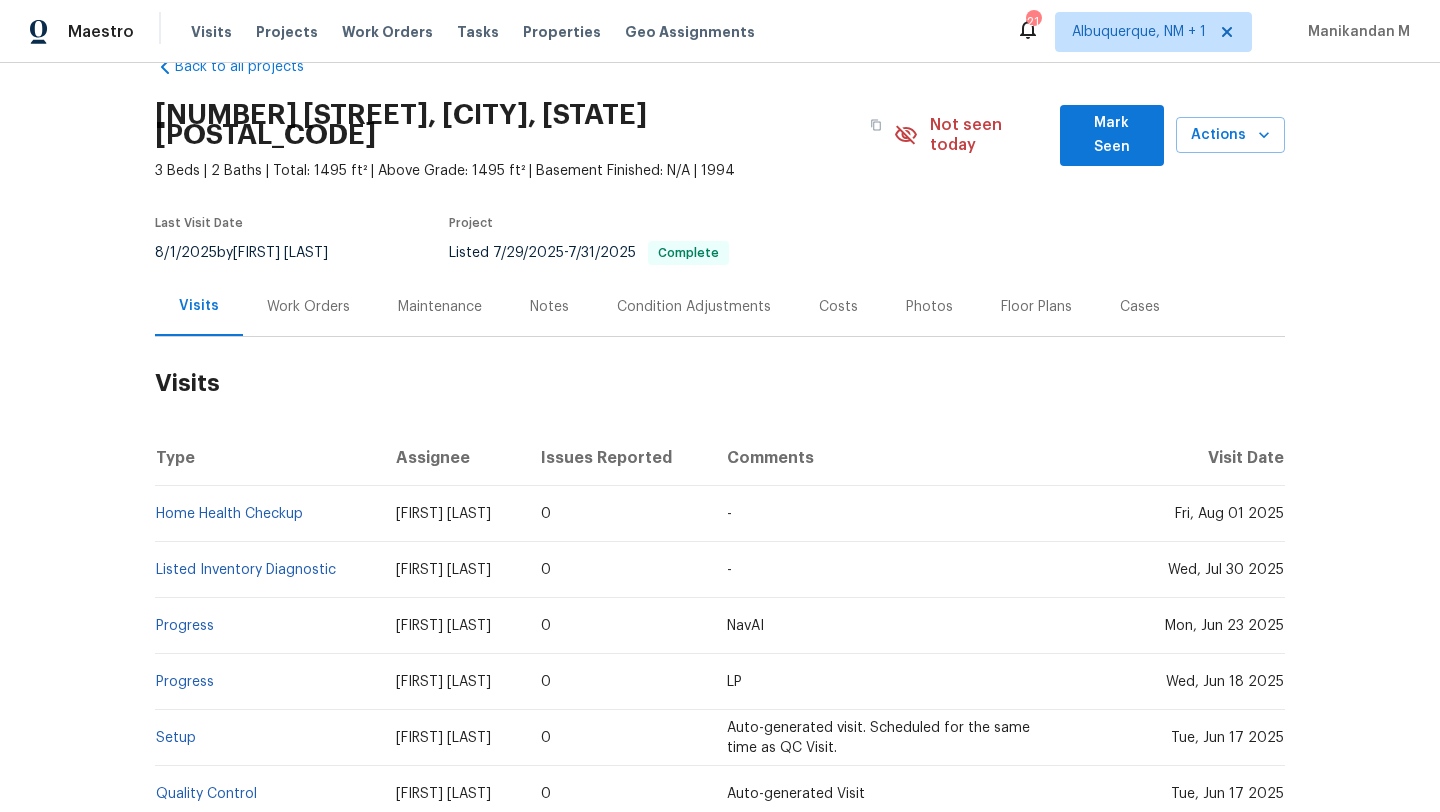 click on "Cases" at bounding box center [1140, 306] 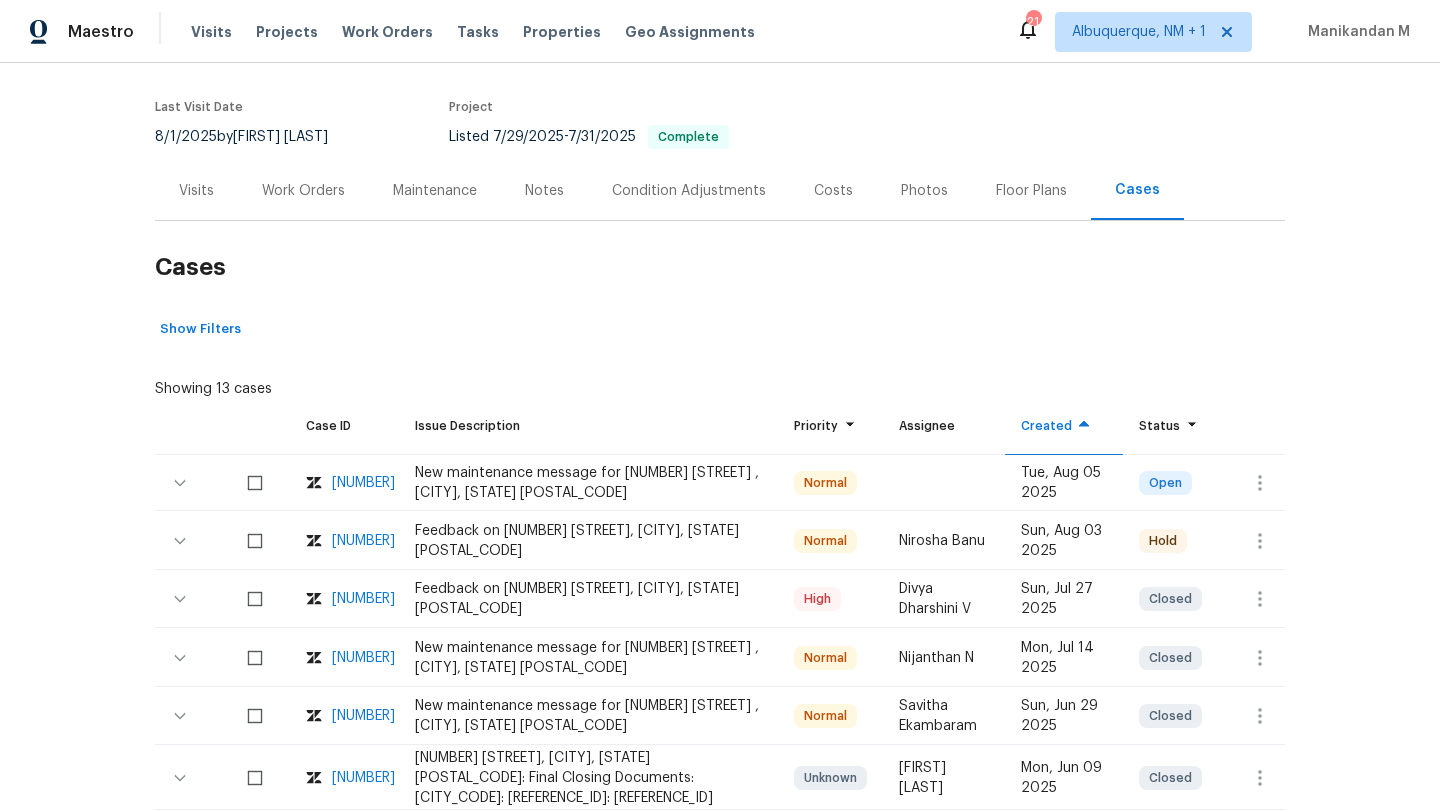 scroll, scrollTop: 207, scrollLeft: 0, axis: vertical 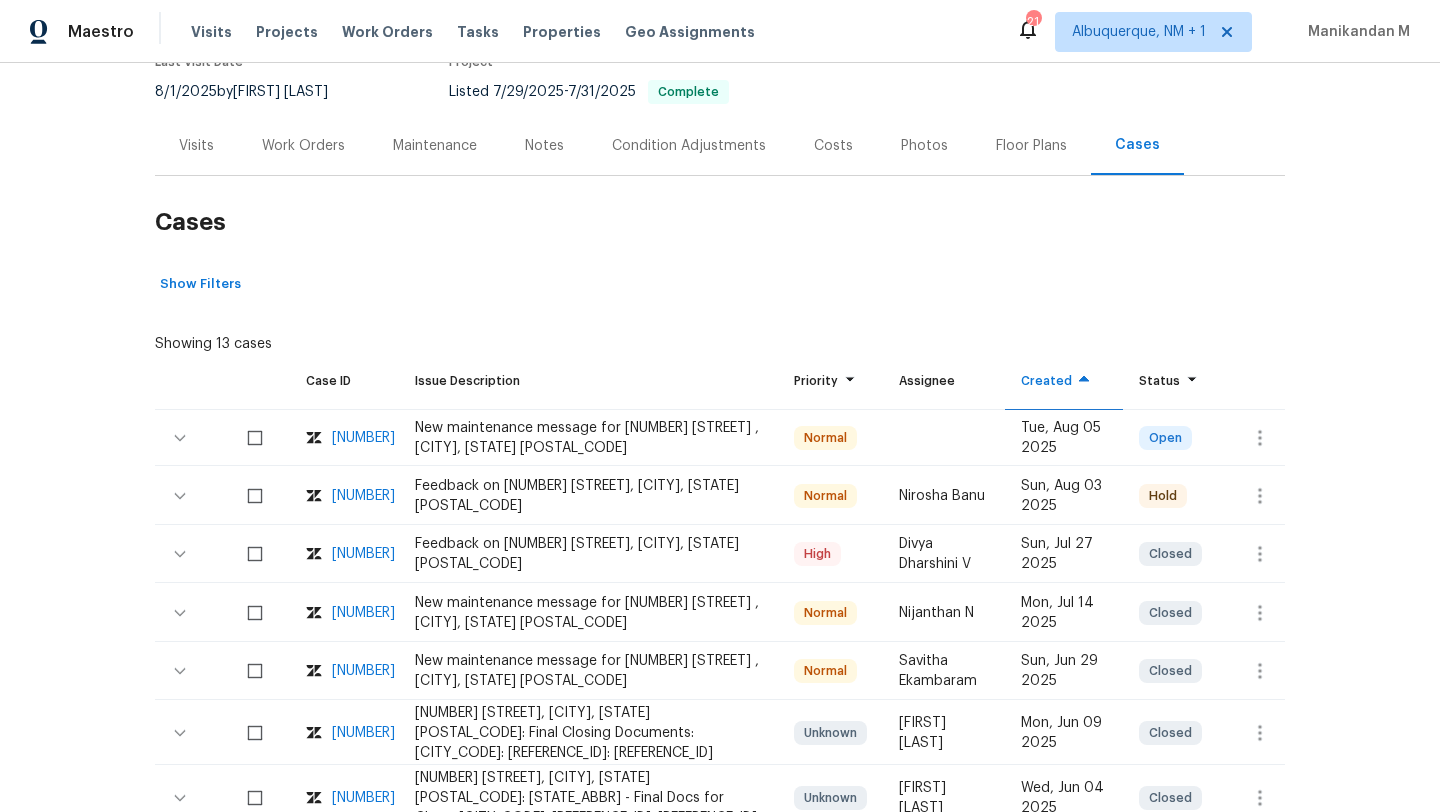 click on "[NUMBER]" at bounding box center (363, 496) 